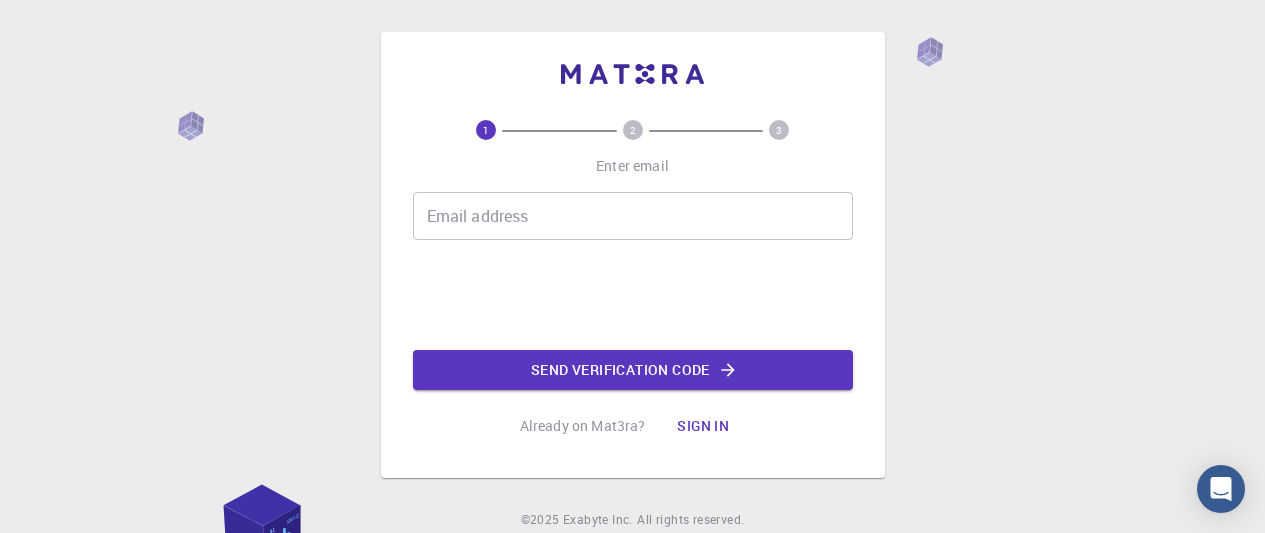 scroll, scrollTop: 0, scrollLeft: 0, axis: both 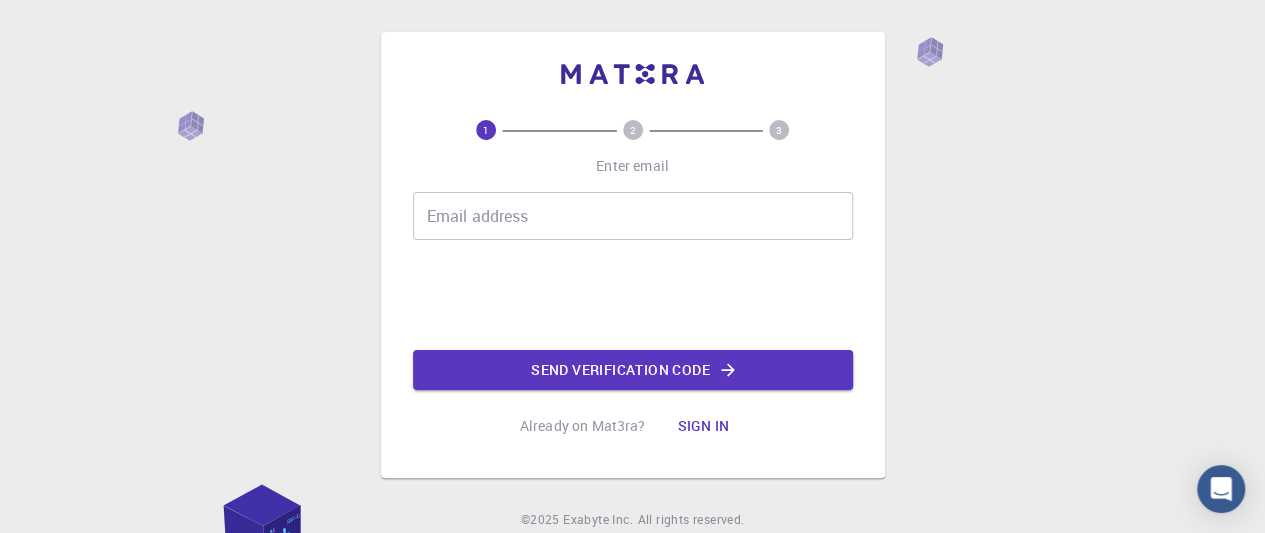 click on "Email address" at bounding box center [633, 216] 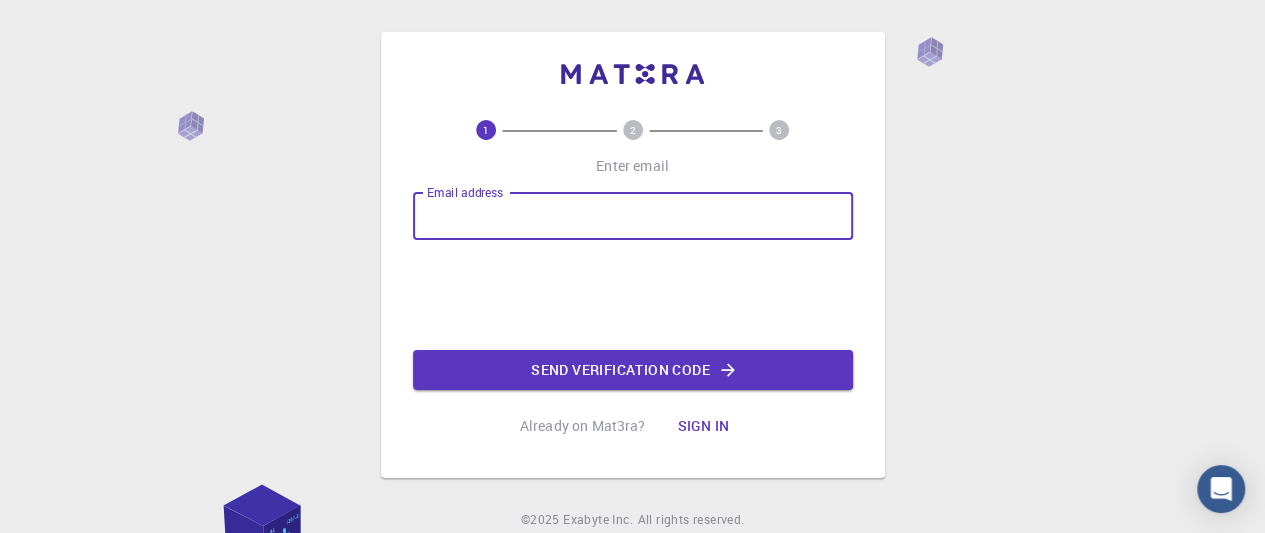 type on "sjmcpvinay@gmail.com" 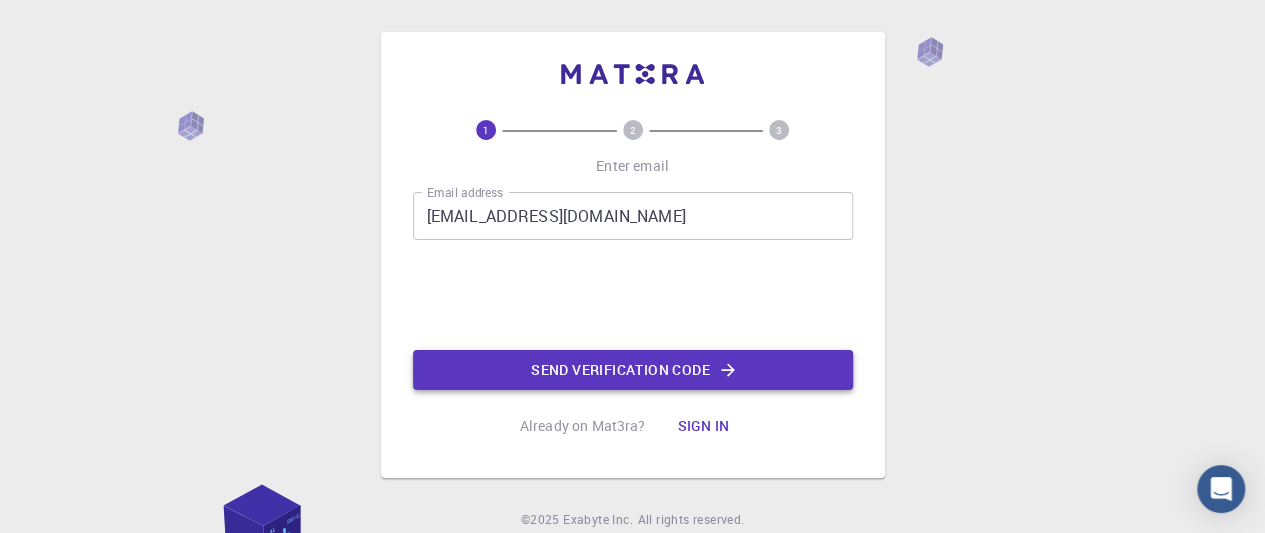 click on "Send verification code" 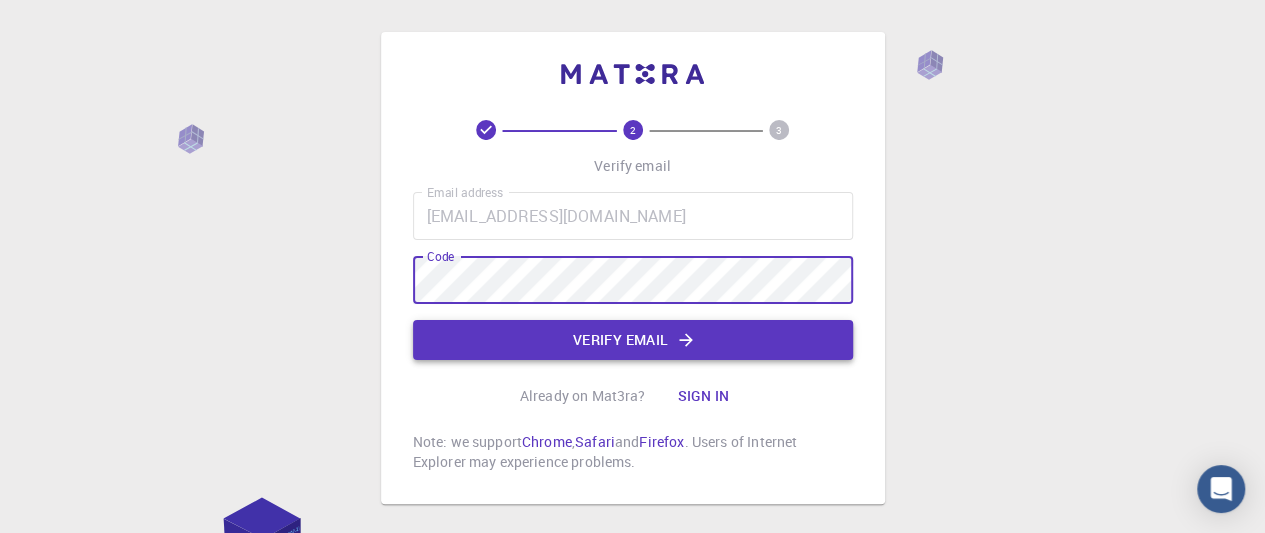 click 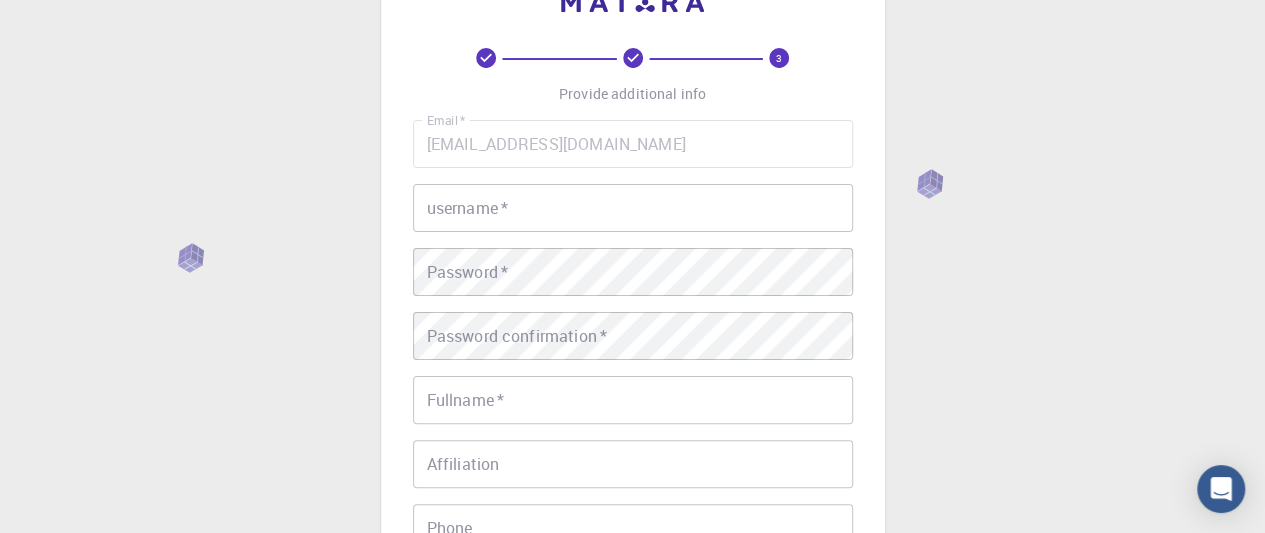 scroll, scrollTop: 100, scrollLeft: 0, axis: vertical 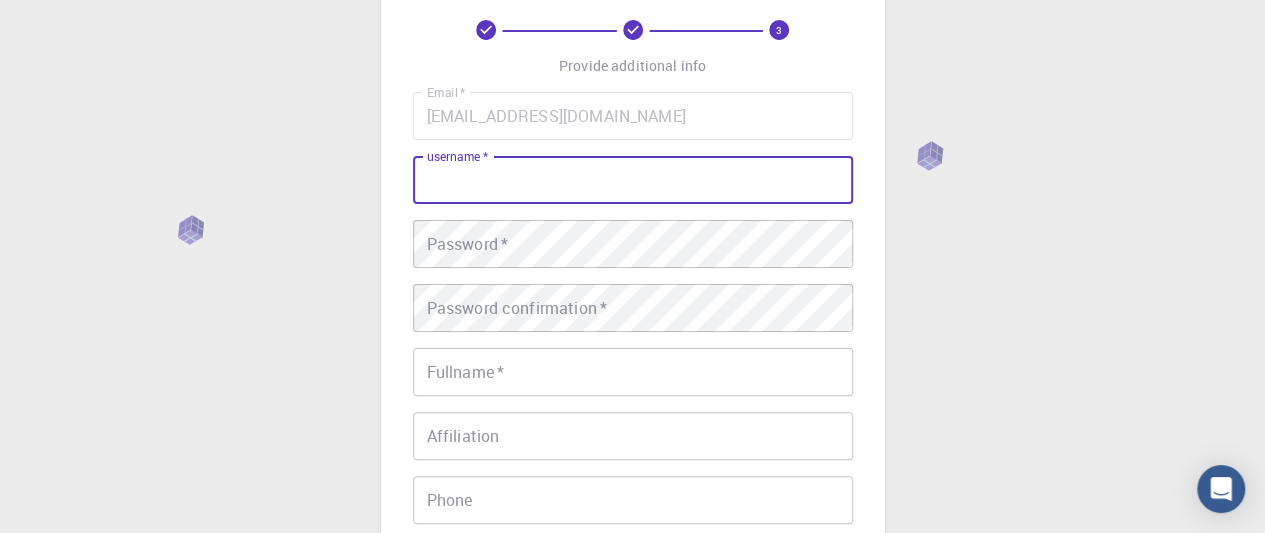 click on "username   *" at bounding box center [633, 180] 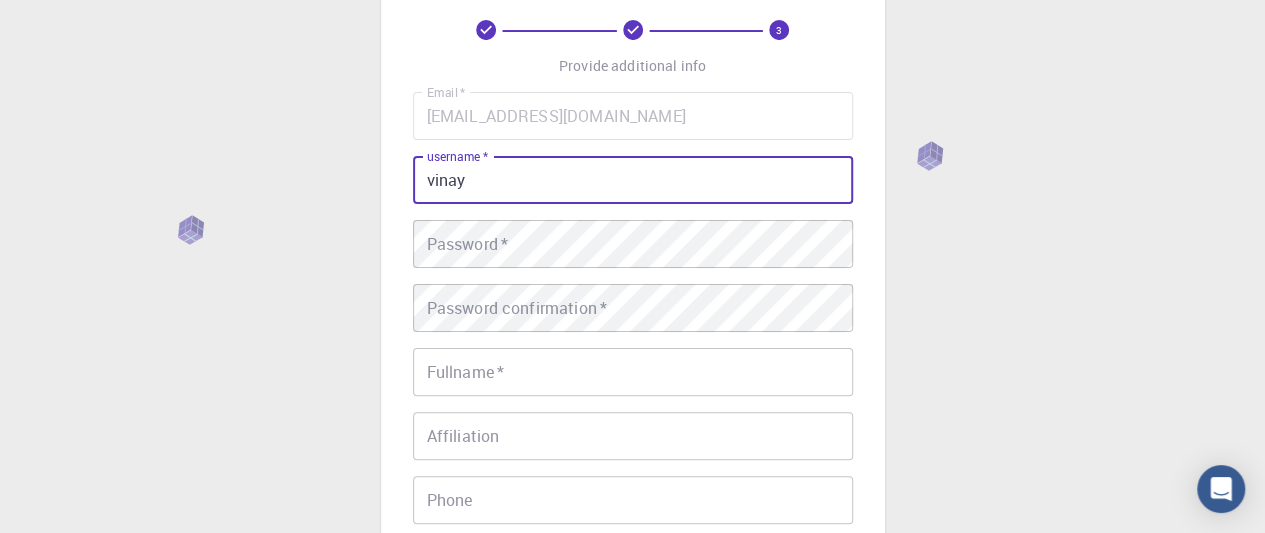 type on "vinay" 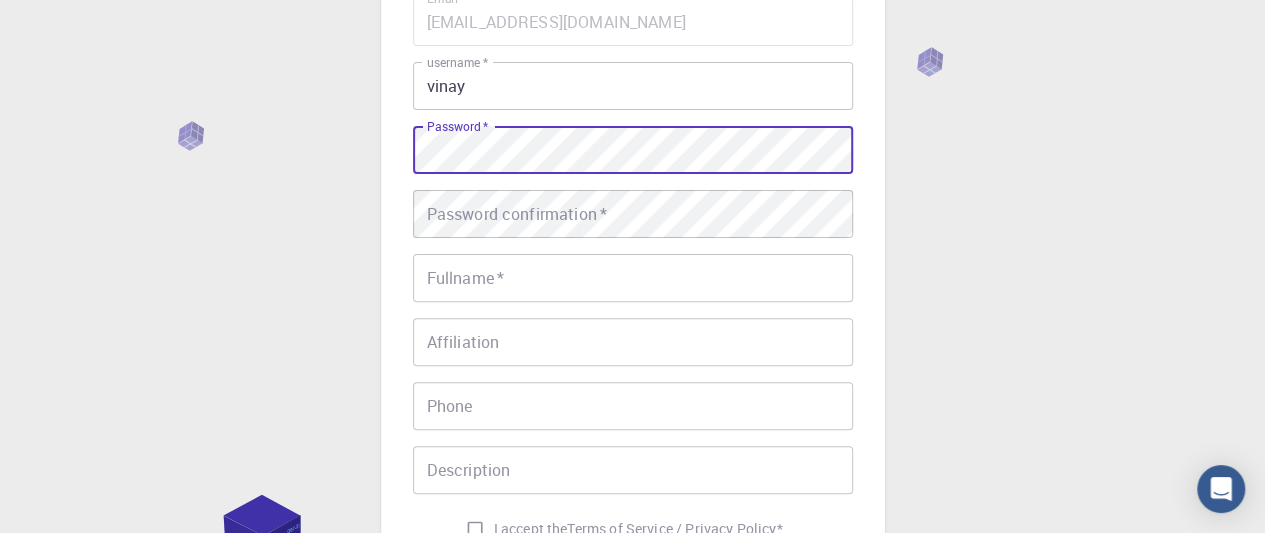 scroll, scrollTop: 100, scrollLeft: 0, axis: vertical 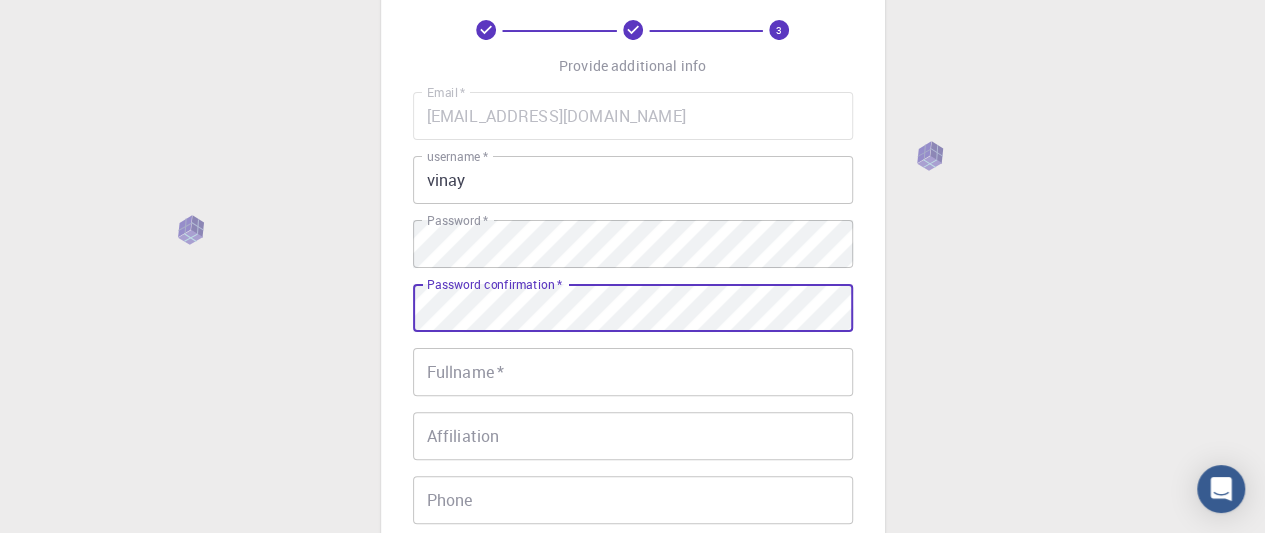 click on "Fullname   *" at bounding box center (633, 372) 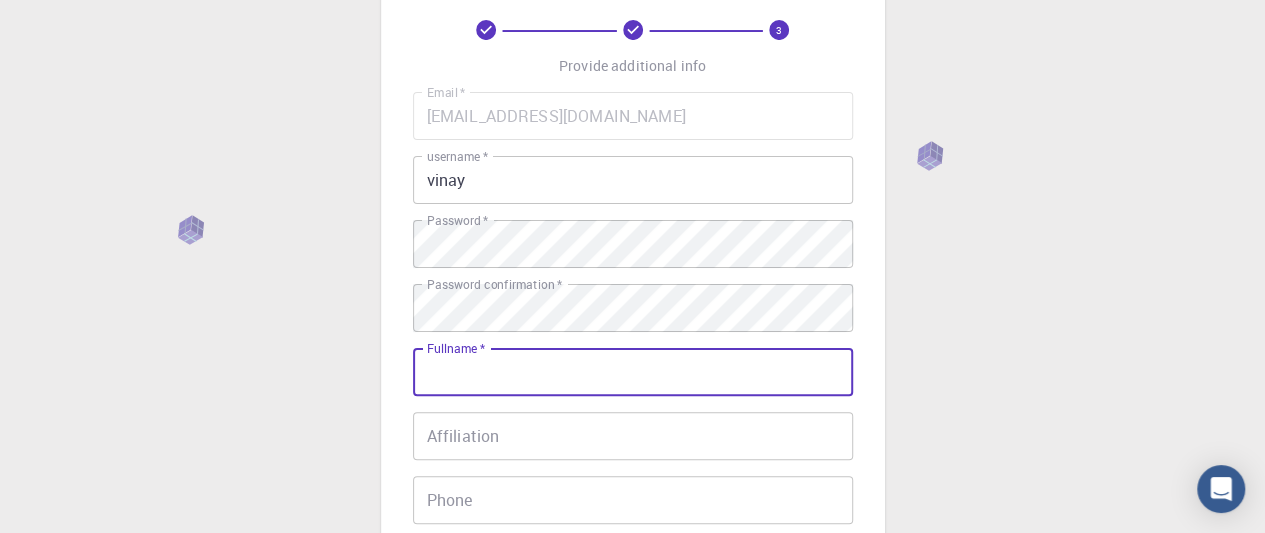type on "vinay R" 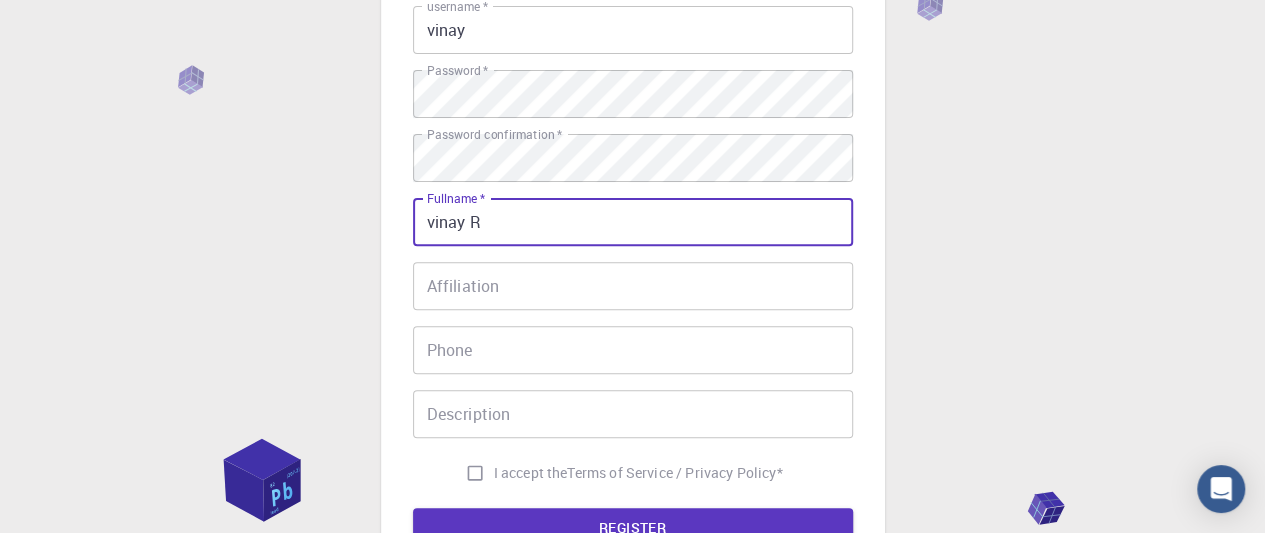 scroll, scrollTop: 300, scrollLeft: 0, axis: vertical 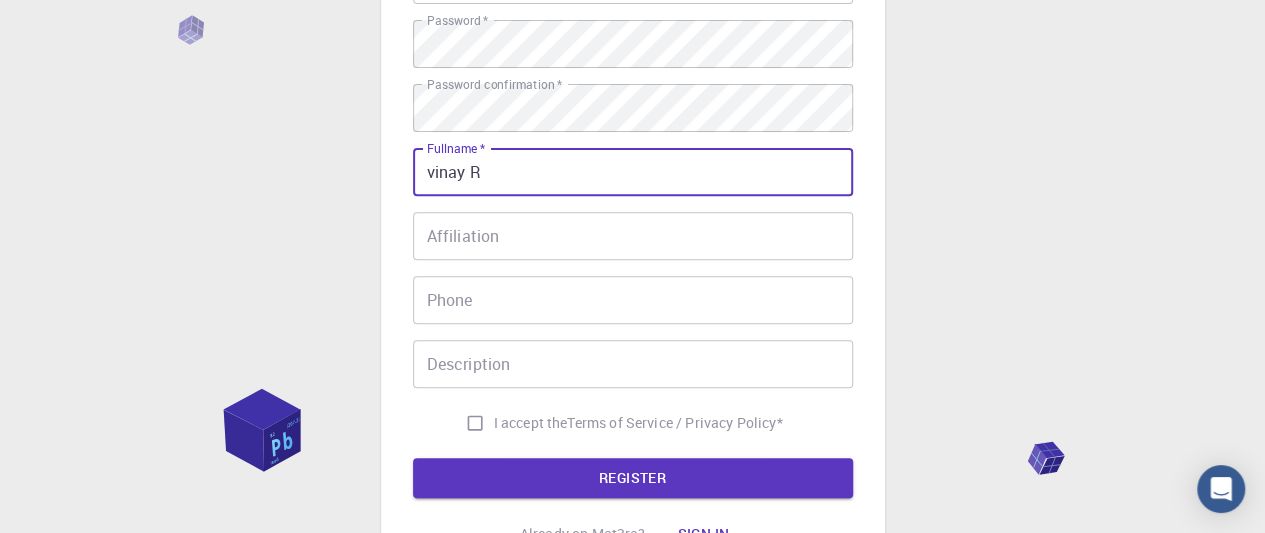 click on "Affiliation" at bounding box center (633, 236) 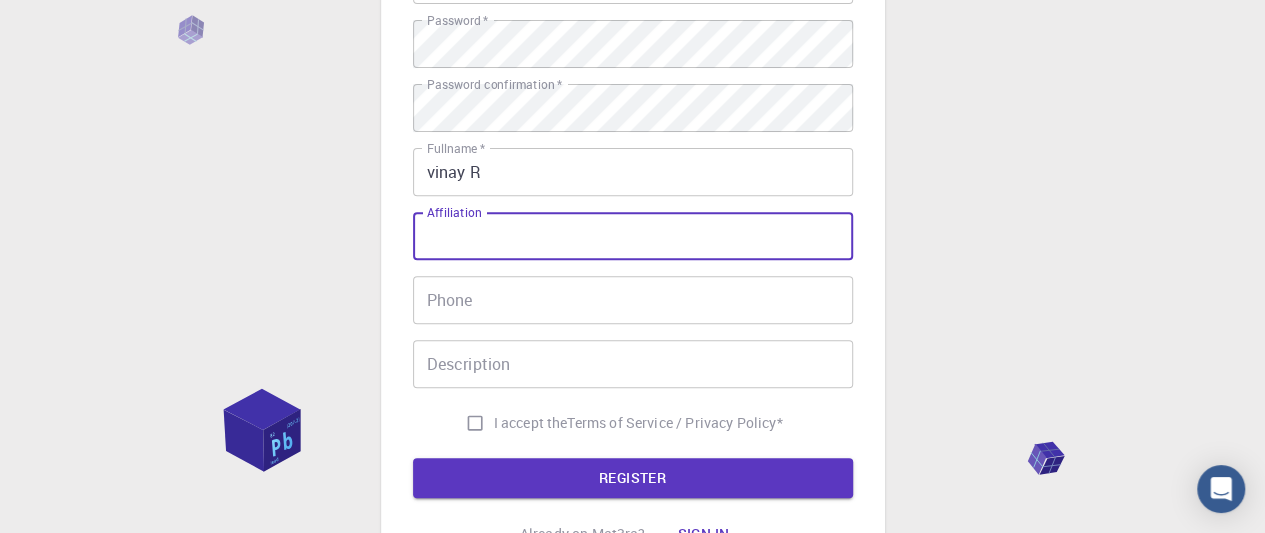 click on "Phone" at bounding box center (633, 300) 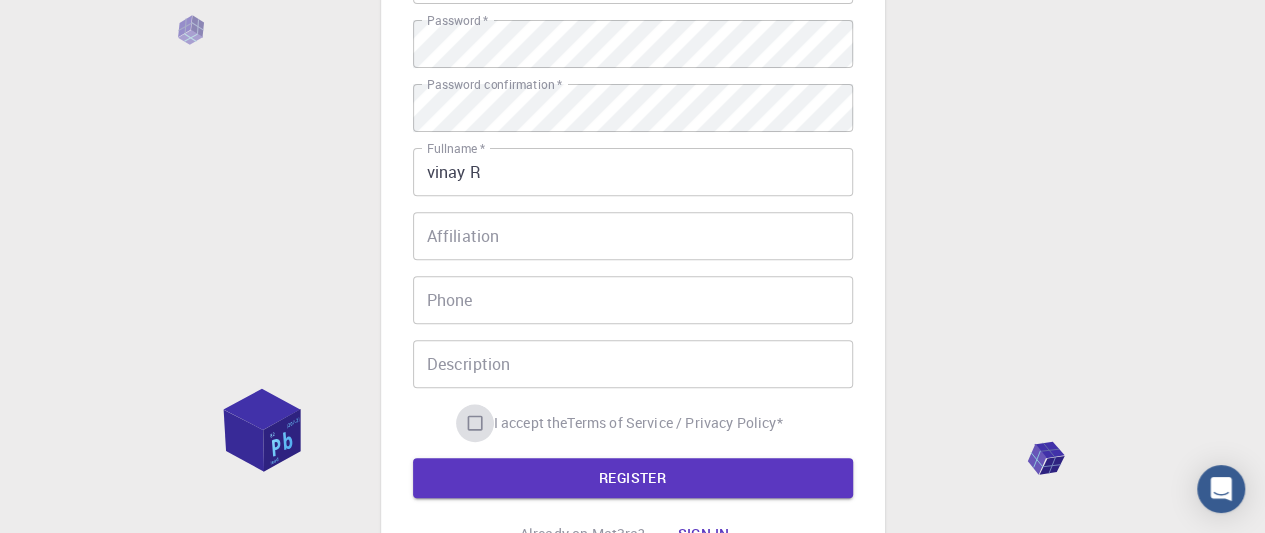 click on "I accept the  Terms of Service / Privacy Policy  *" at bounding box center [475, 423] 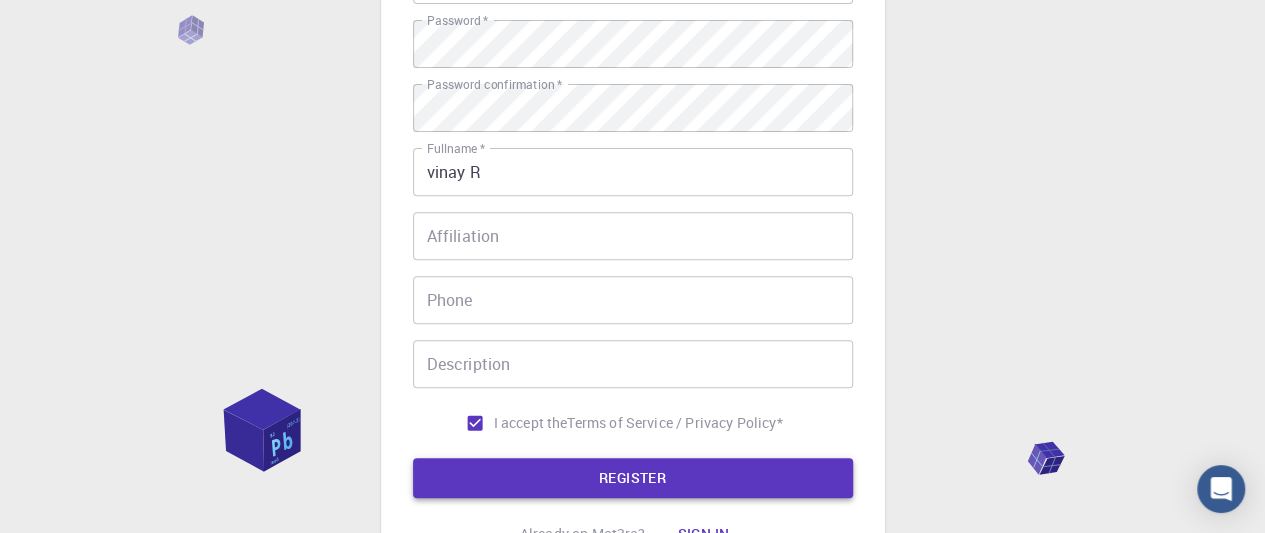 click on "REGISTER" at bounding box center [633, 478] 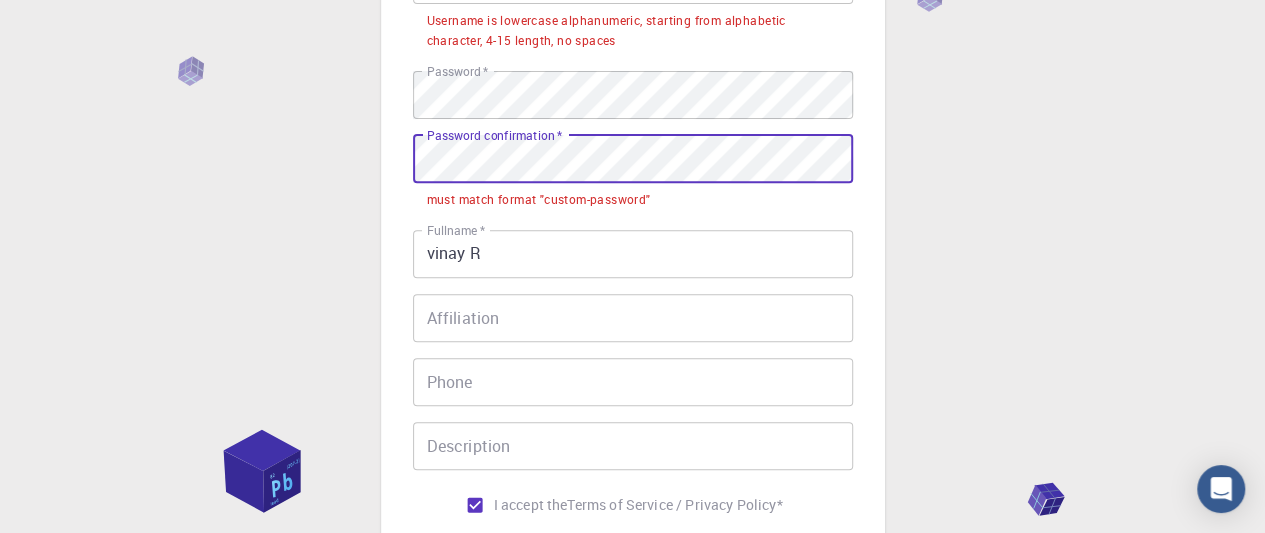 click on "3 Provide additional info Email   * sjmcpvinay@gmail.com Email   * username   * vinay username   * Username is lowercase alphanumeric, starting from alphabetic character, 4-15 length, no spaces Password   * Password   * Password confirmation   * Password confirmation   * must match format "custom-password" Fullname   * vinay R Fullname   * Affiliation Affiliation Phone Phone Description Description I accept the  Terms of Service / Privacy Policy  * REGISTER Already on Mat3ra? Sign in ©  2025   Exabyte Inc.   All rights reserved. Platform version  2025.6.26 . Documentation Video Tutorials Terms of service Privacy statement" at bounding box center (632, 249) 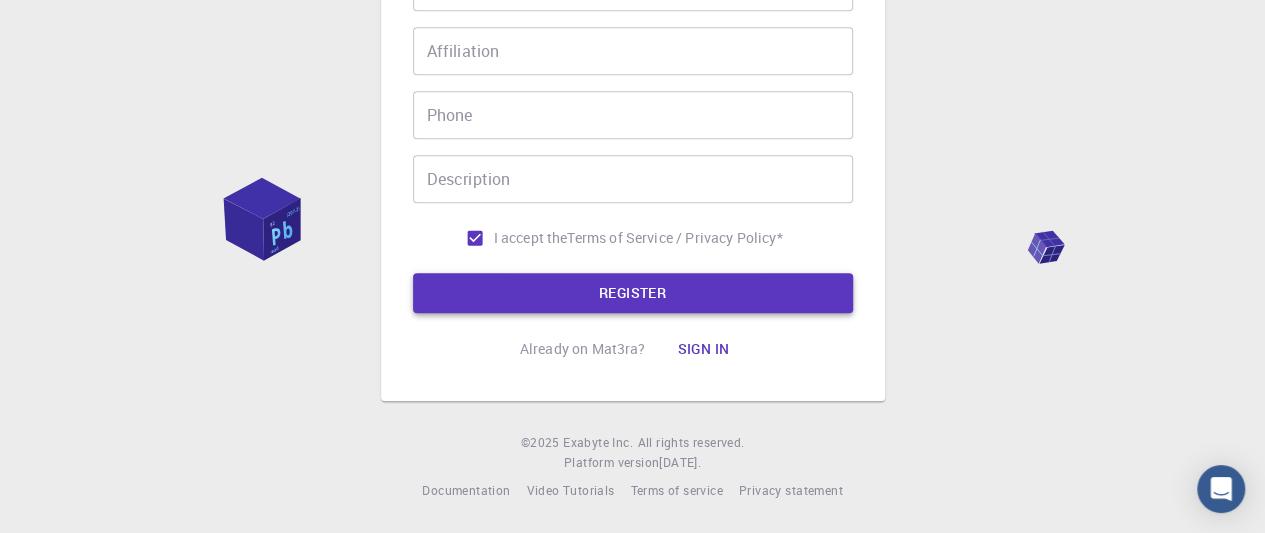 click on "REGISTER" at bounding box center (633, 293) 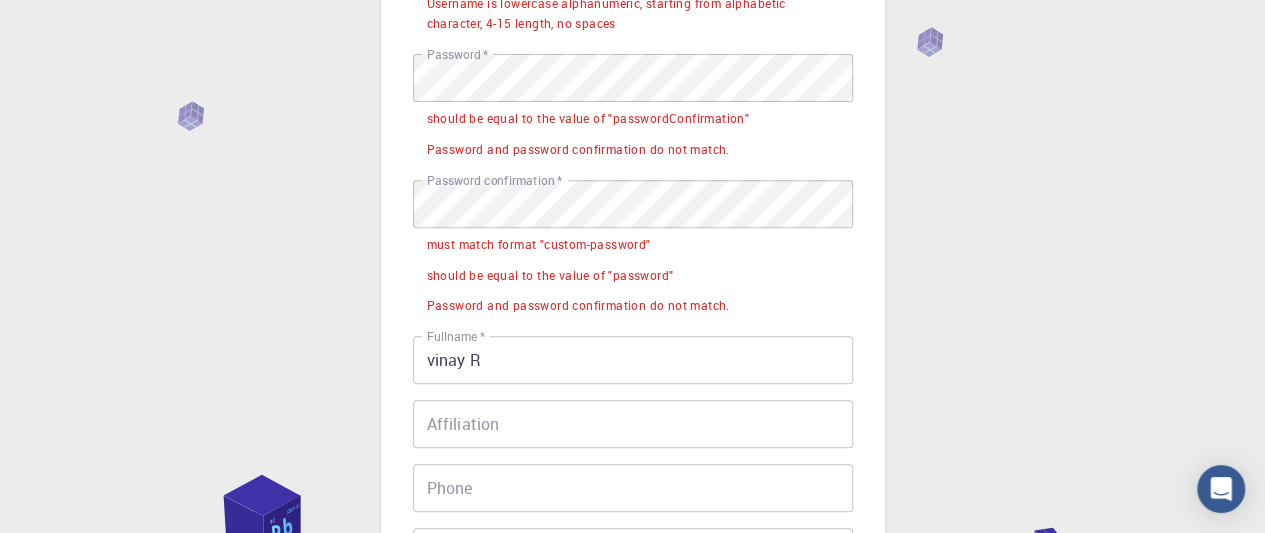 scroll, scrollTop: 292, scrollLeft: 0, axis: vertical 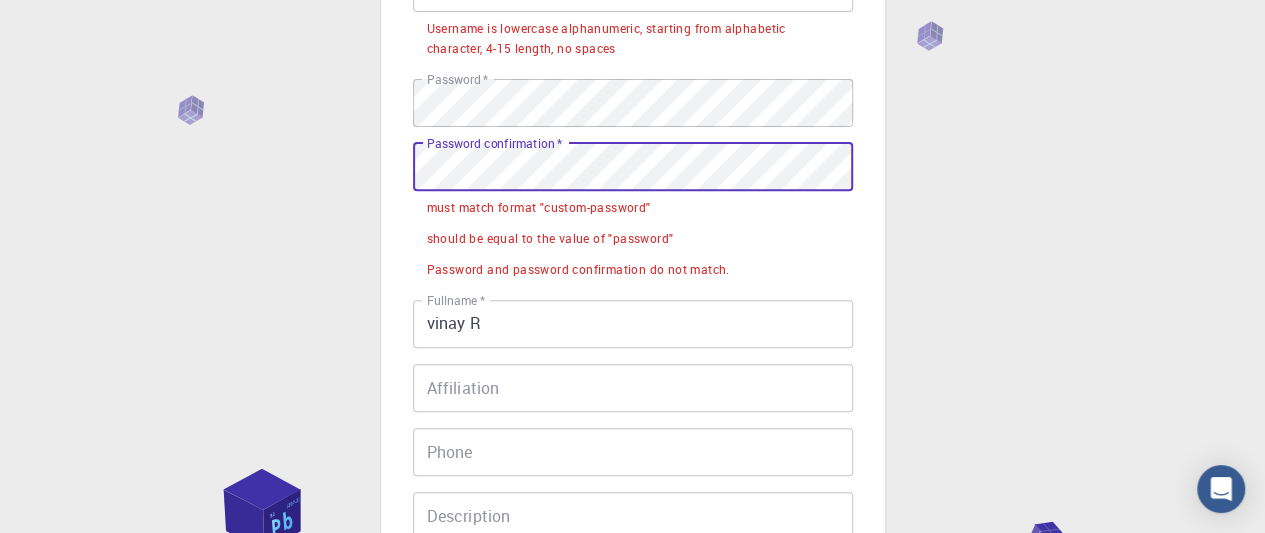click on "3 Provide additional info Email   * sjmcpvinay@gmail.com Email   * username   * vinay username   * Username is lowercase alphanumeric, starting from alphabetic character, 4-15 length, no spaces Password   * Password   * Password confirmation   * Password confirmation   * must match format "custom-password" should be equal to the value of "password" Password and password confirmation do not match. Fullname   * vinay R Fullname   * Affiliation Affiliation Phone Phone Description Description I accept the  Terms of Service / Privacy Policy  * REGISTER Already on Mat3ra? Sign in ©  2025   Exabyte Inc.   All rights reserved. Platform version  2025.6.26 . Documentation Video Tutorials Terms of service Privacy statement" at bounding box center [632, 288] 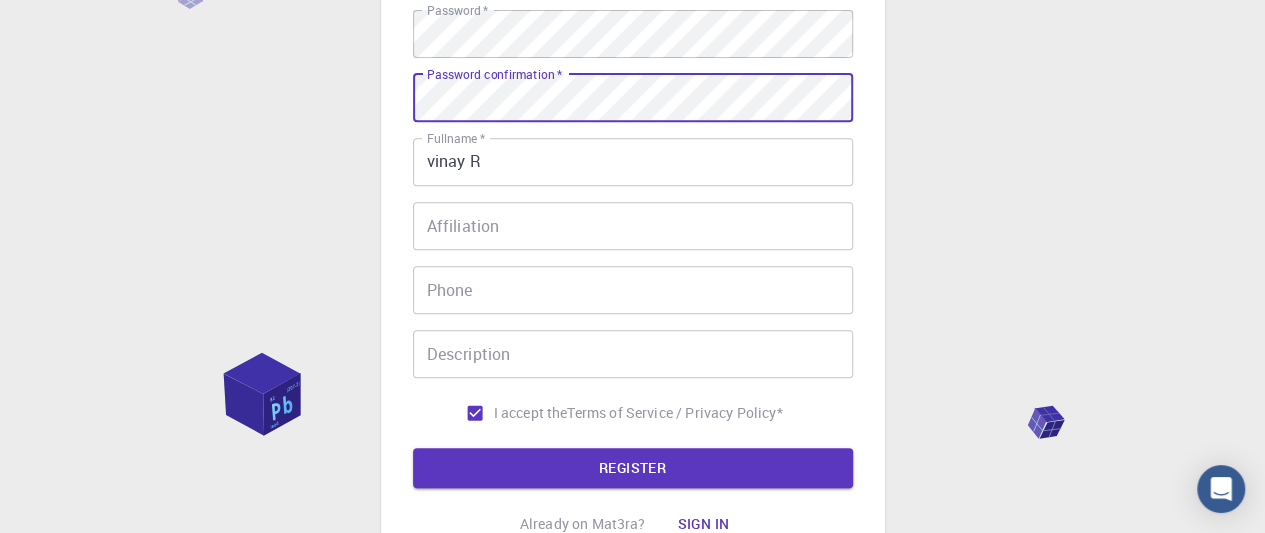 scroll, scrollTop: 392, scrollLeft: 0, axis: vertical 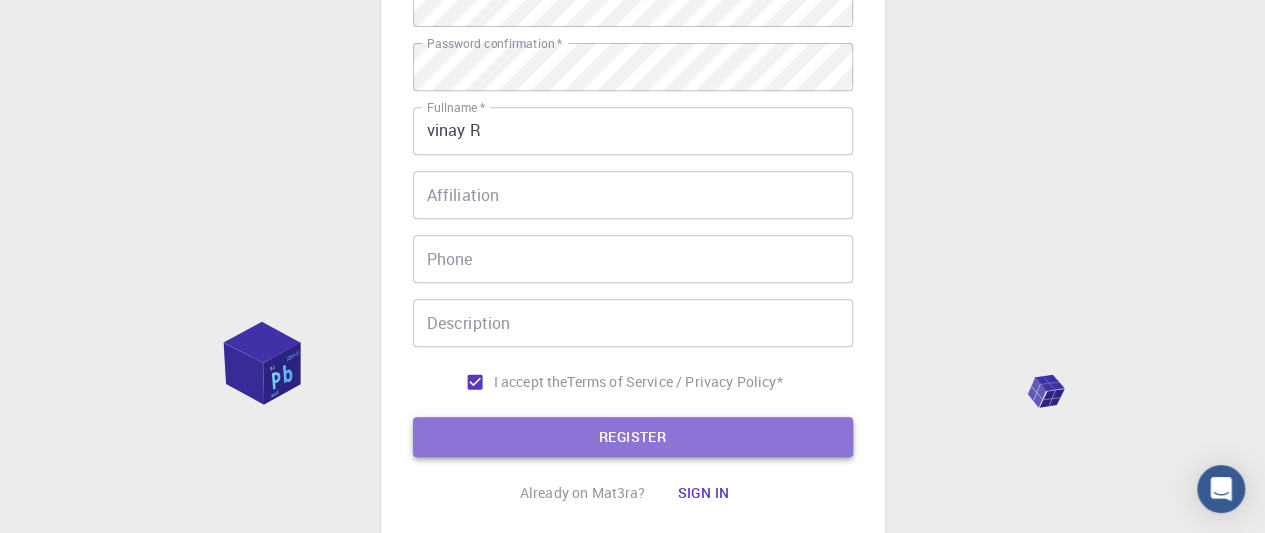 click on "REGISTER" at bounding box center [633, 437] 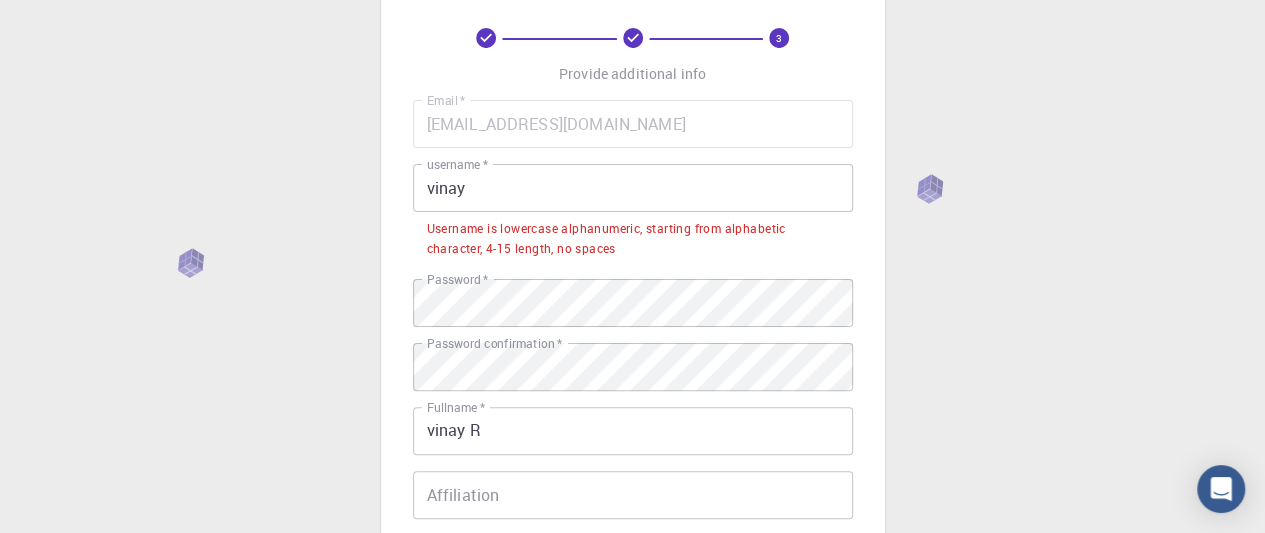 scroll, scrollTop: 92, scrollLeft: 0, axis: vertical 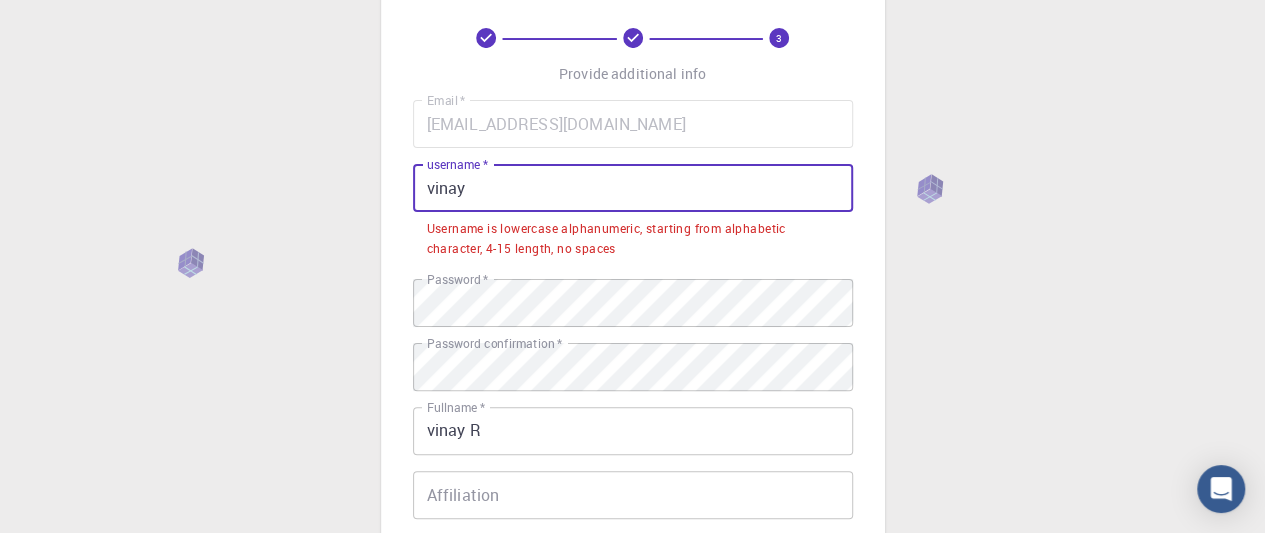 click on "vinay" at bounding box center (633, 188) 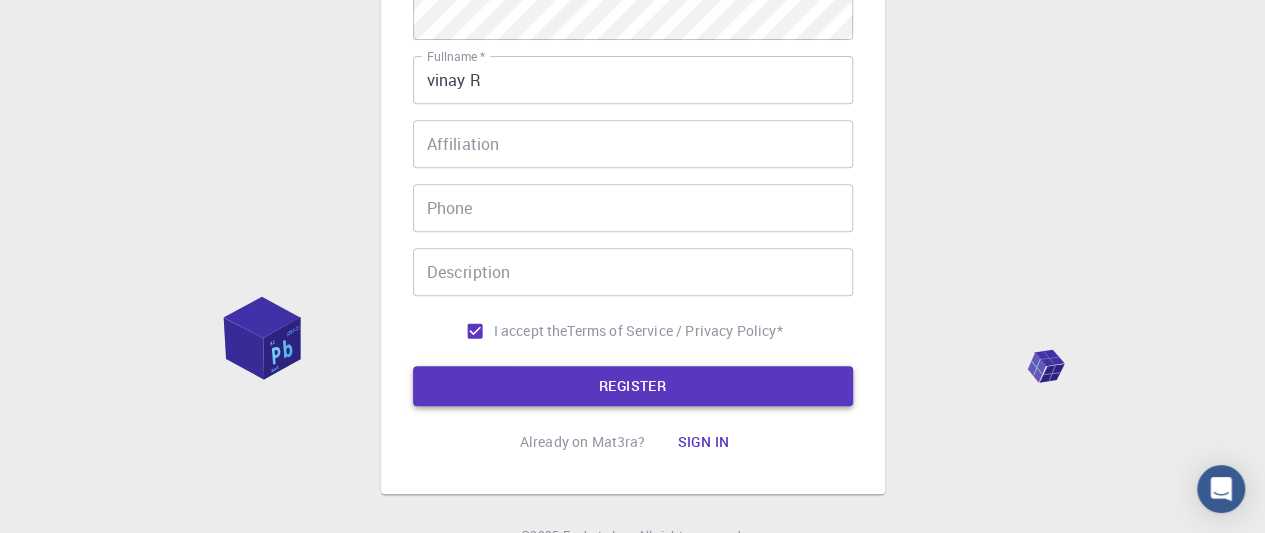 click on "REGISTER" at bounding box center [633, 386] 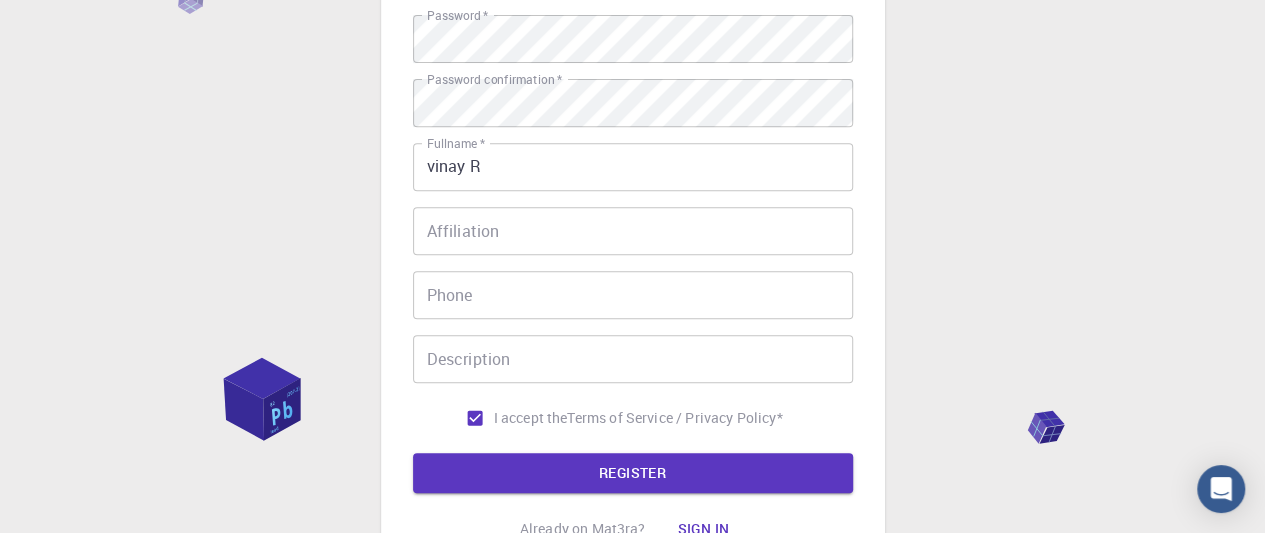 scroll, scrollTop: 142, scrollLeft: 0, axis: vertical 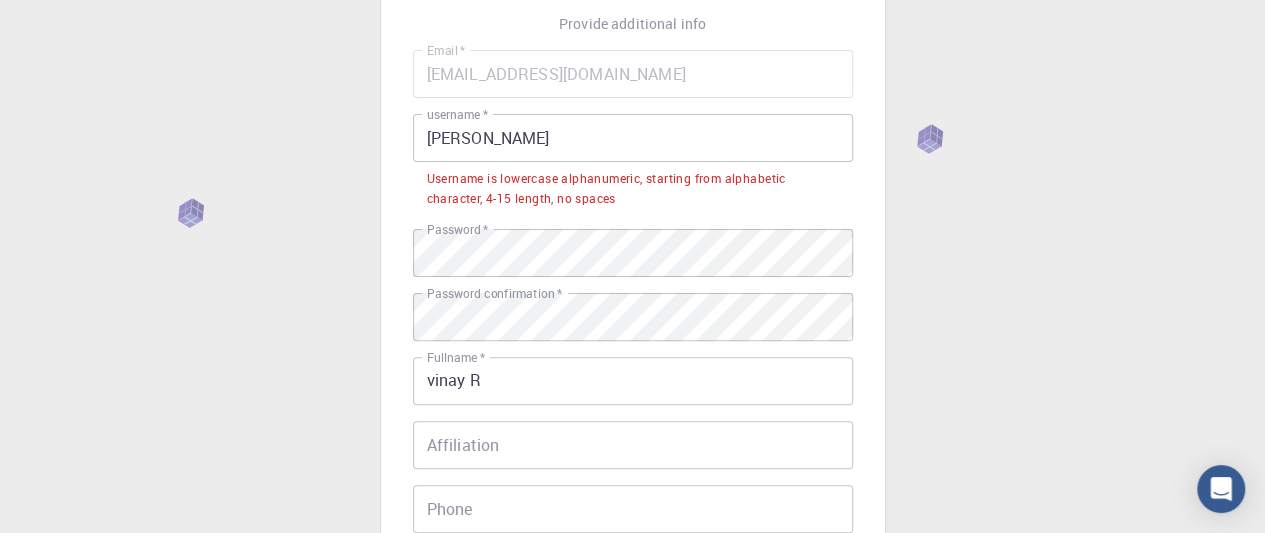 click on "vinay radhakrishna" at bounding box center (633, 138) 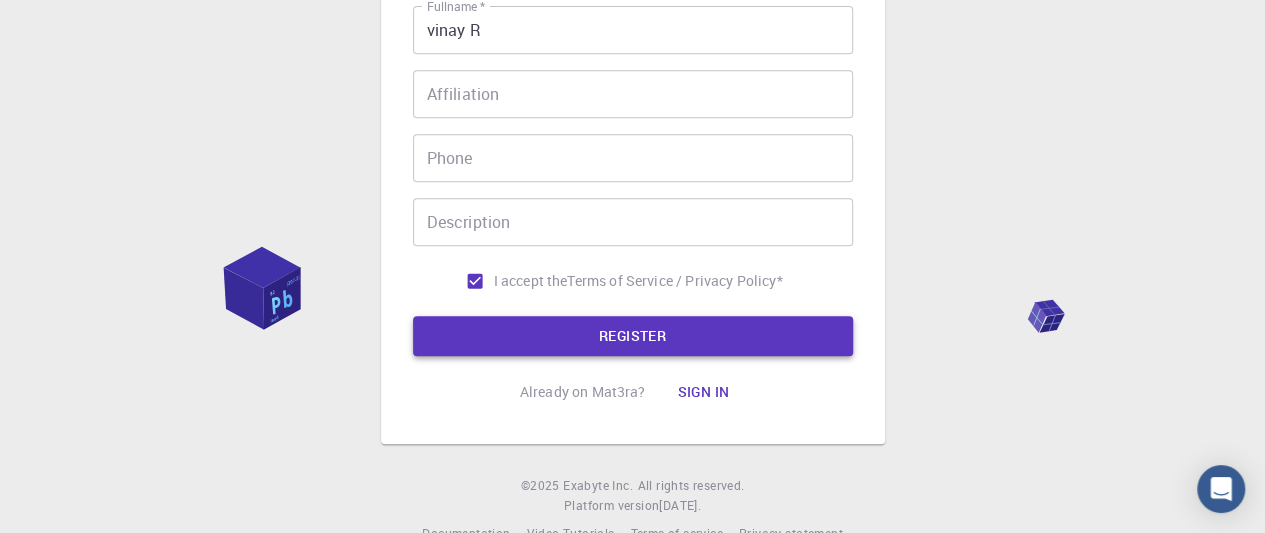 click on "REGISTER" at bounding box center (633, 336) 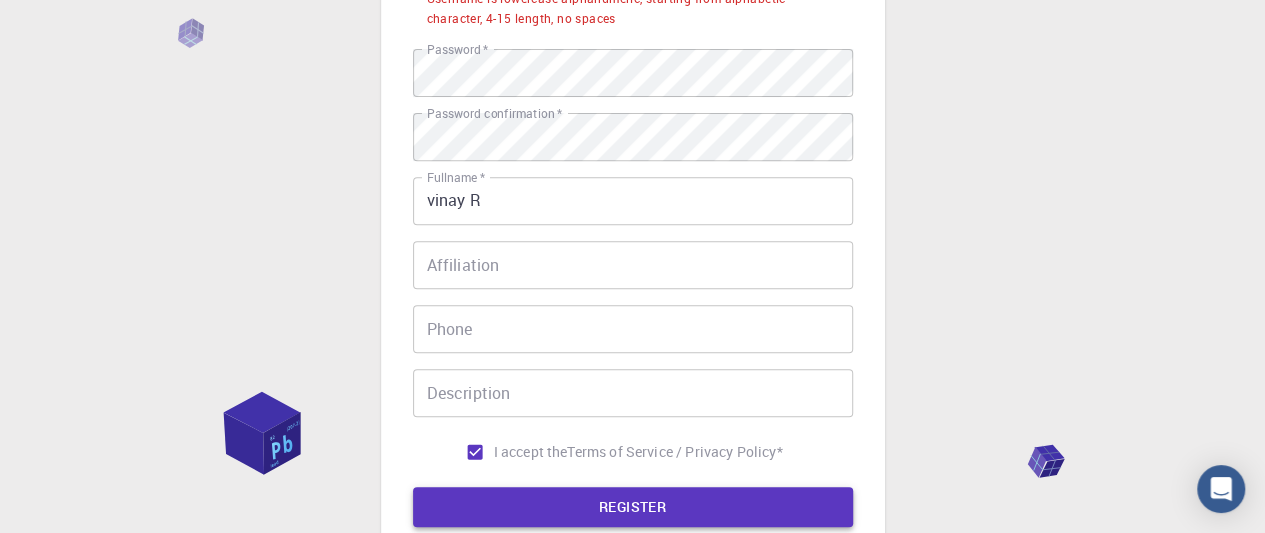 scroll, scrollTop: 193, scrollLeft: 0, axis: vertical 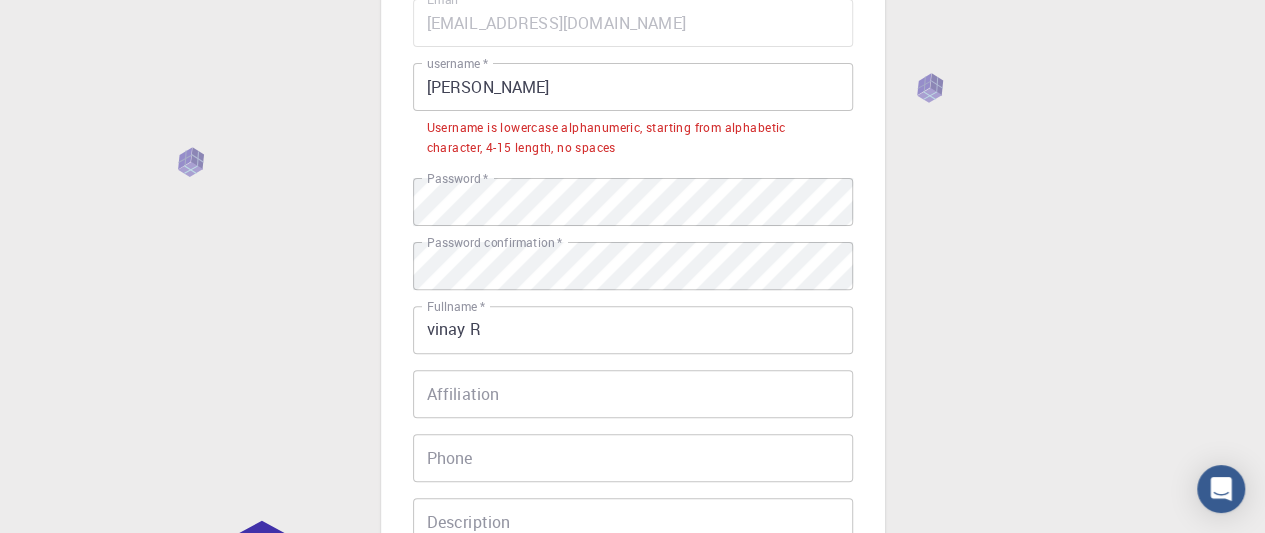 click on "Vinay radhakrishna" at bounding box center (633, 87) 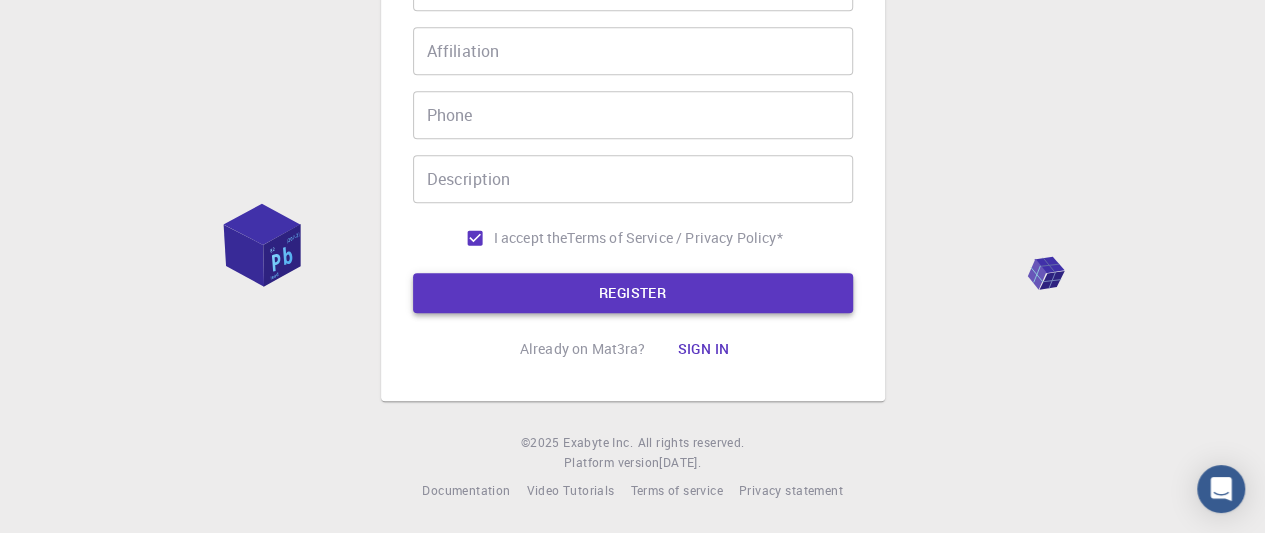 click on "REGISTER" at bounding box center (633, 293) 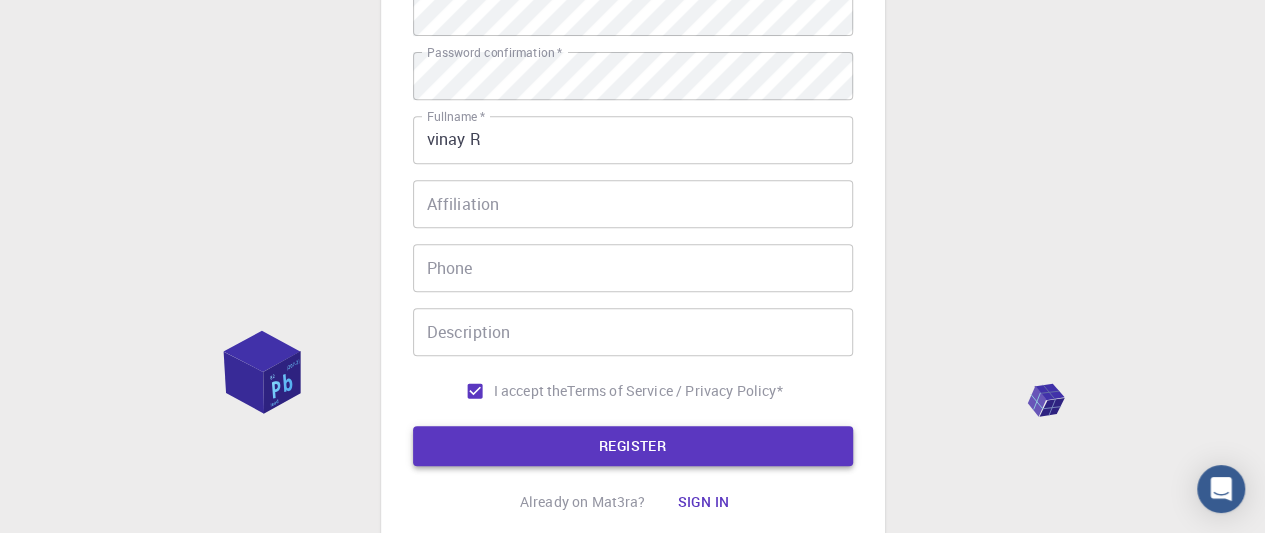 scroll, scrollTop: 237, scrollLeft: 0, axis: vertical 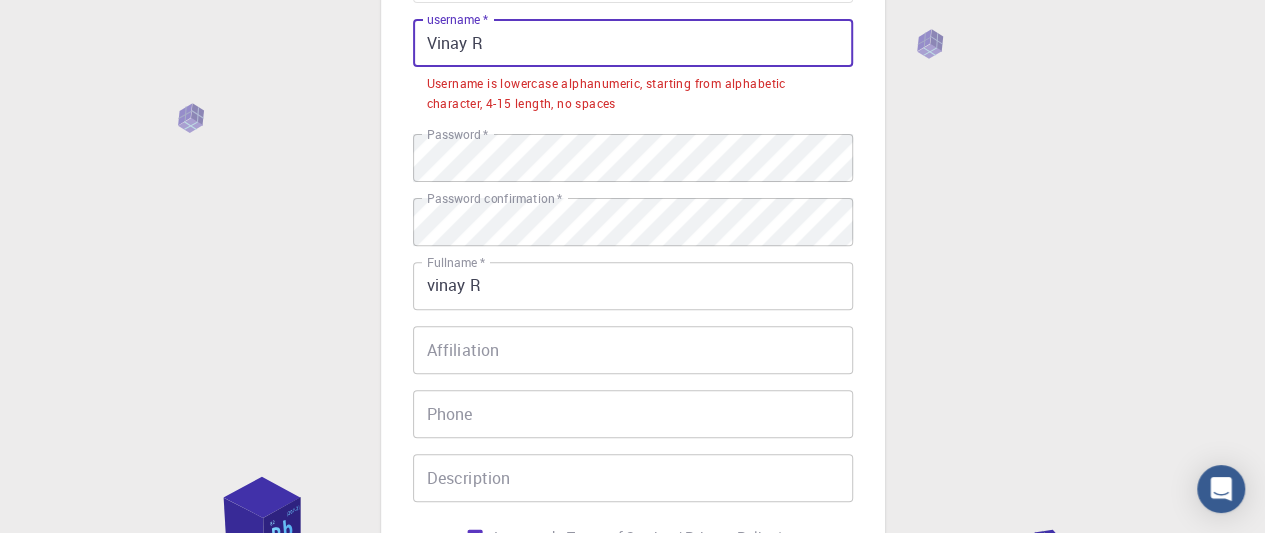 click on "Vinay R" at bounding box center [633, 43] 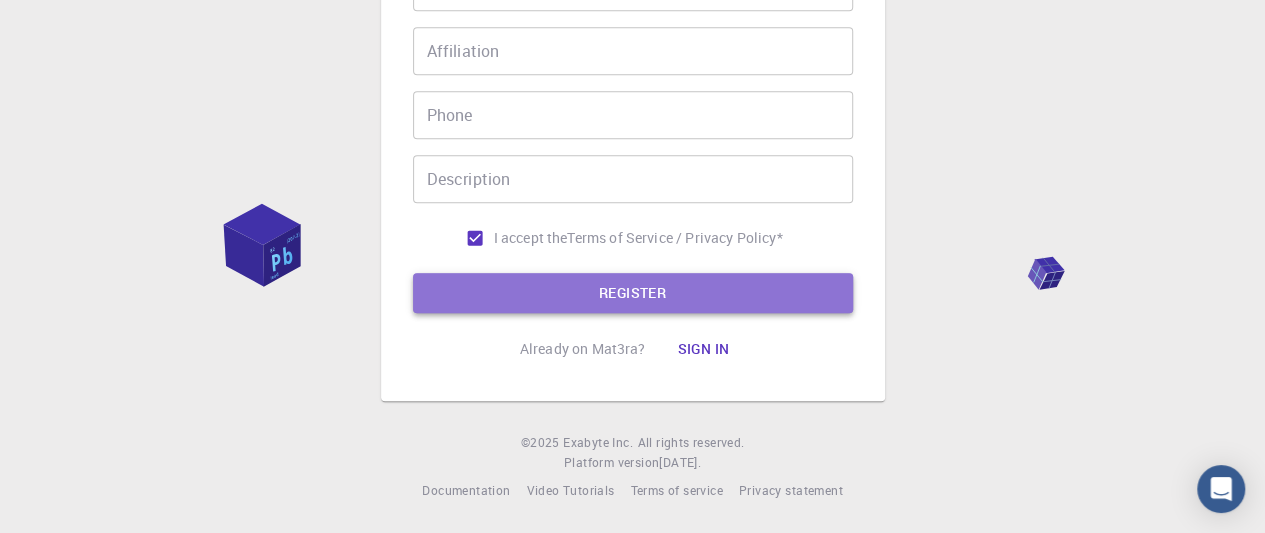 click on "REGISTER" at bounding box center (633, 293) 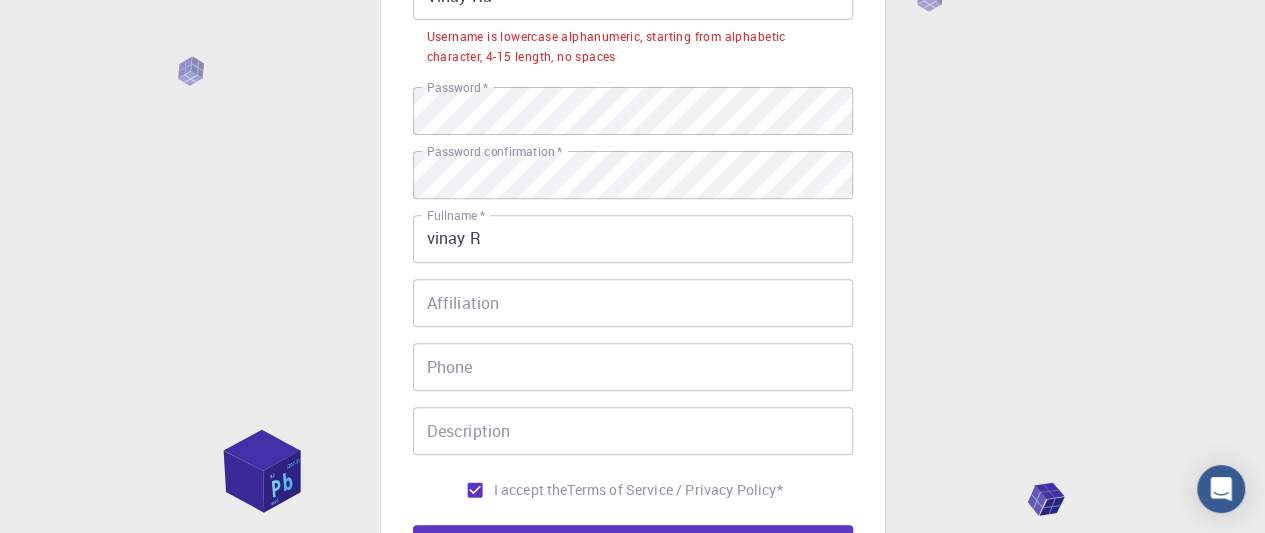 scroll, scrollTop: 137, scrollLeft: 0, axis: vertical 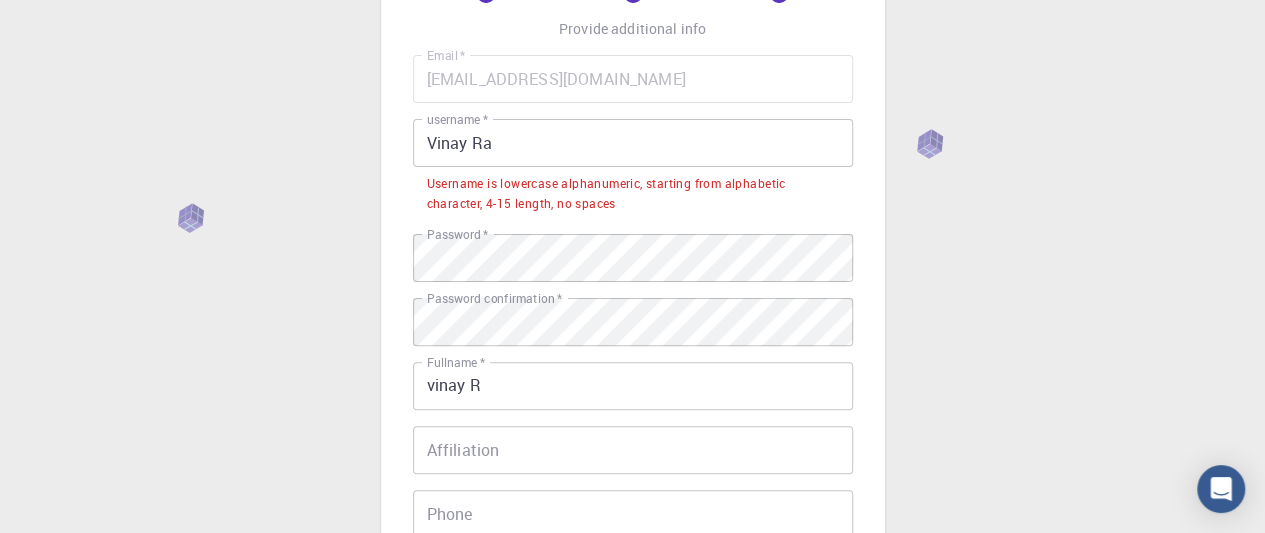 click on "Vinay Ra" at bounding box center [633, 143] 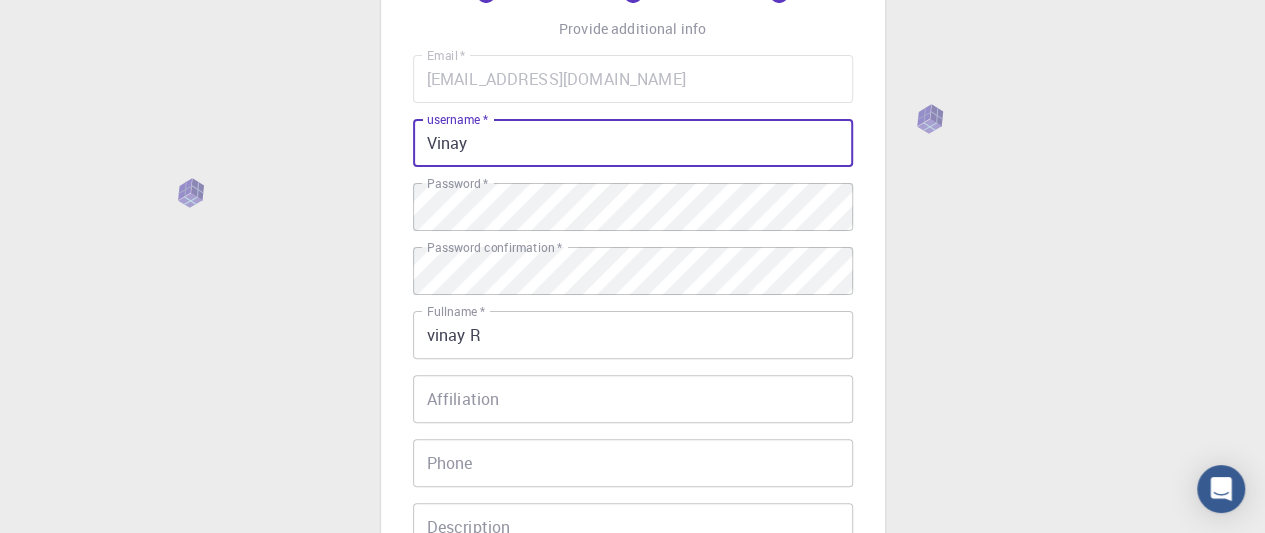 click on "Vinay" at bounding box center (633, 143) 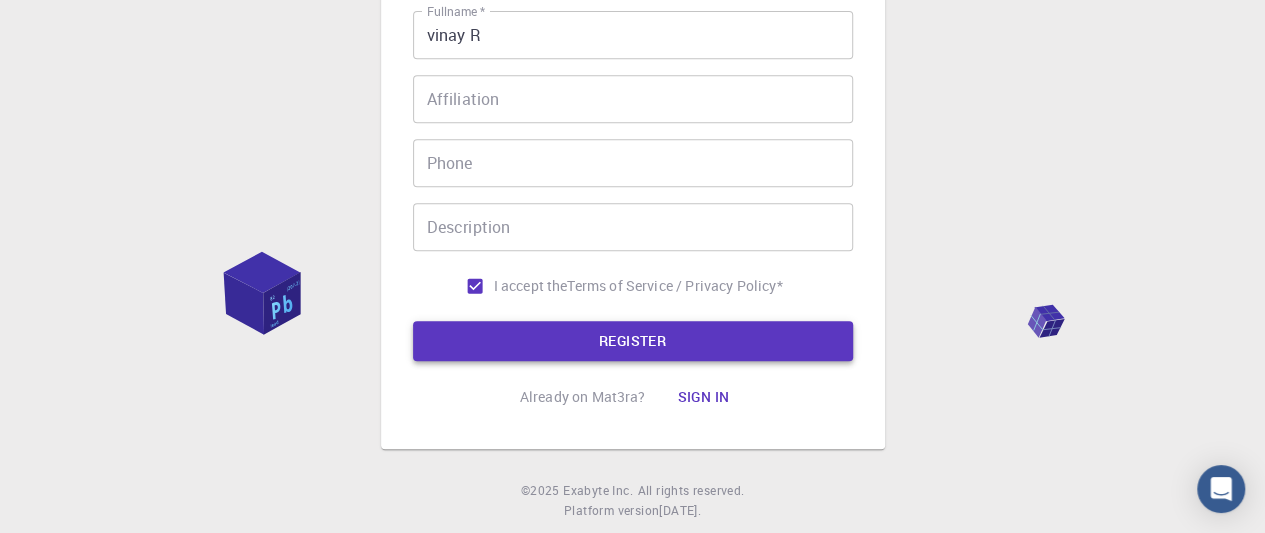 click on "REGISTER" at bounding box center [633, 341] 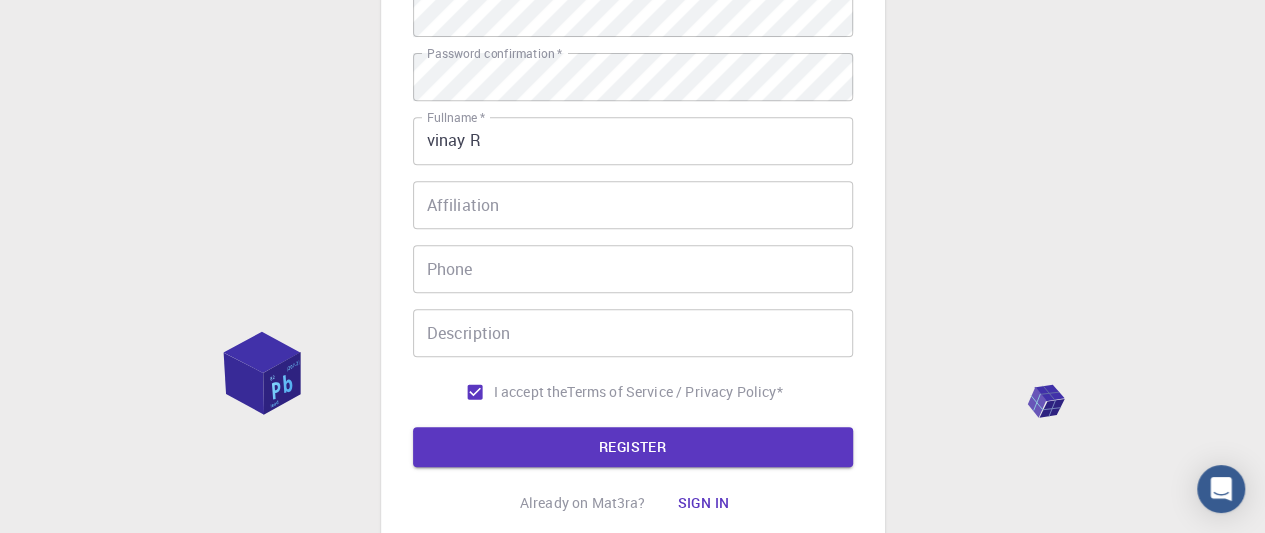 scroll, scrollTop: 188, scrollLeft: 0, axis: vertical 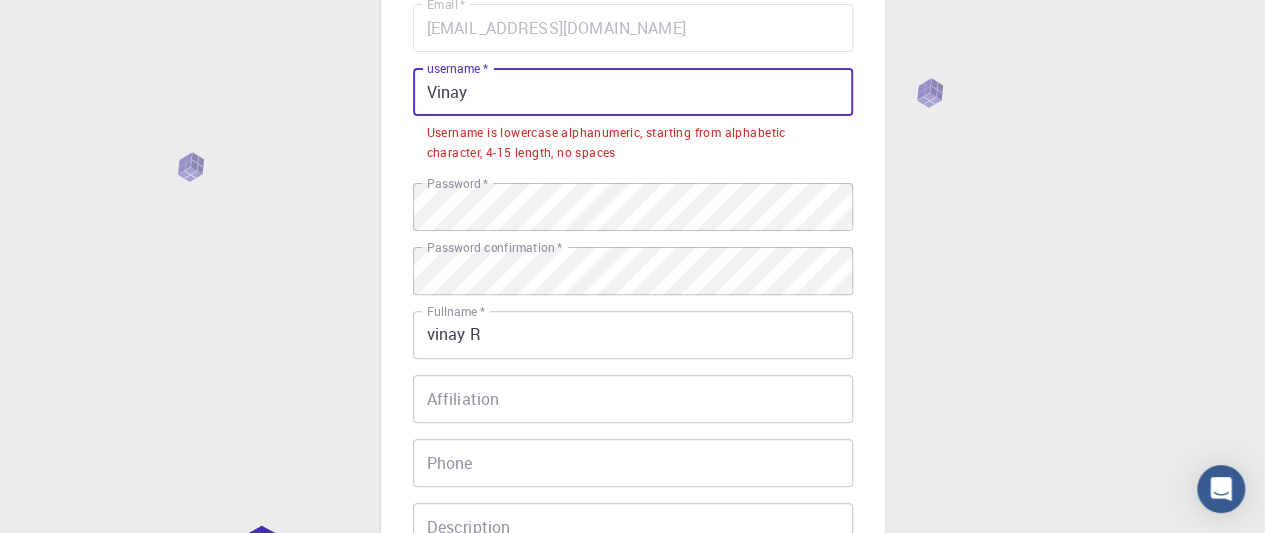 click on "Vinay" at bounding box center (633, 92) 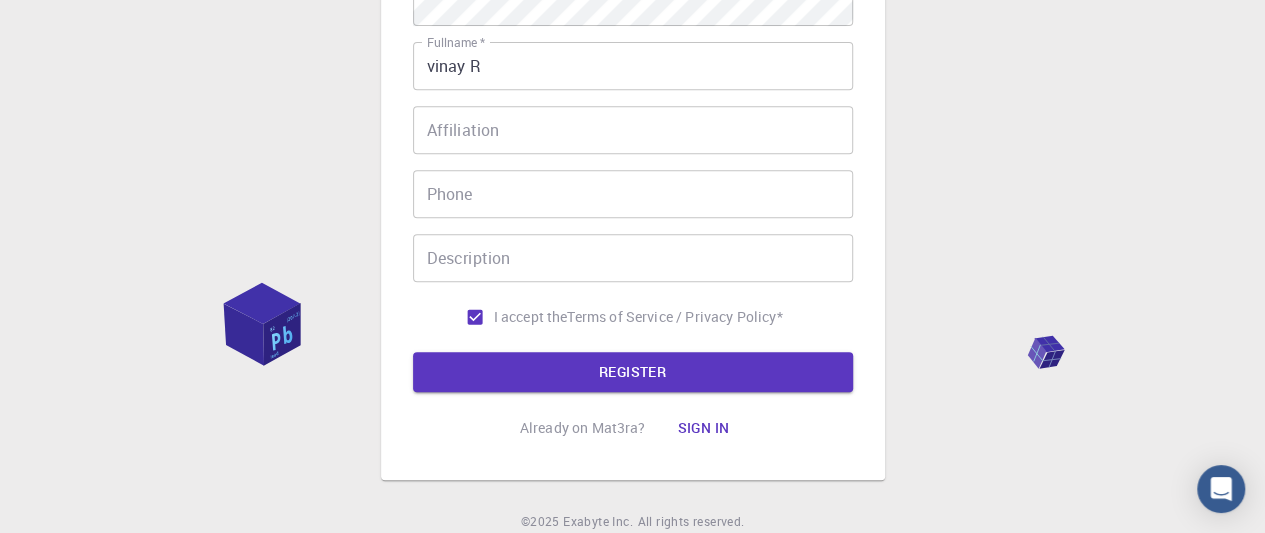 scroll, scrollTop: 486, scrollLeft: 0, axis: vertical 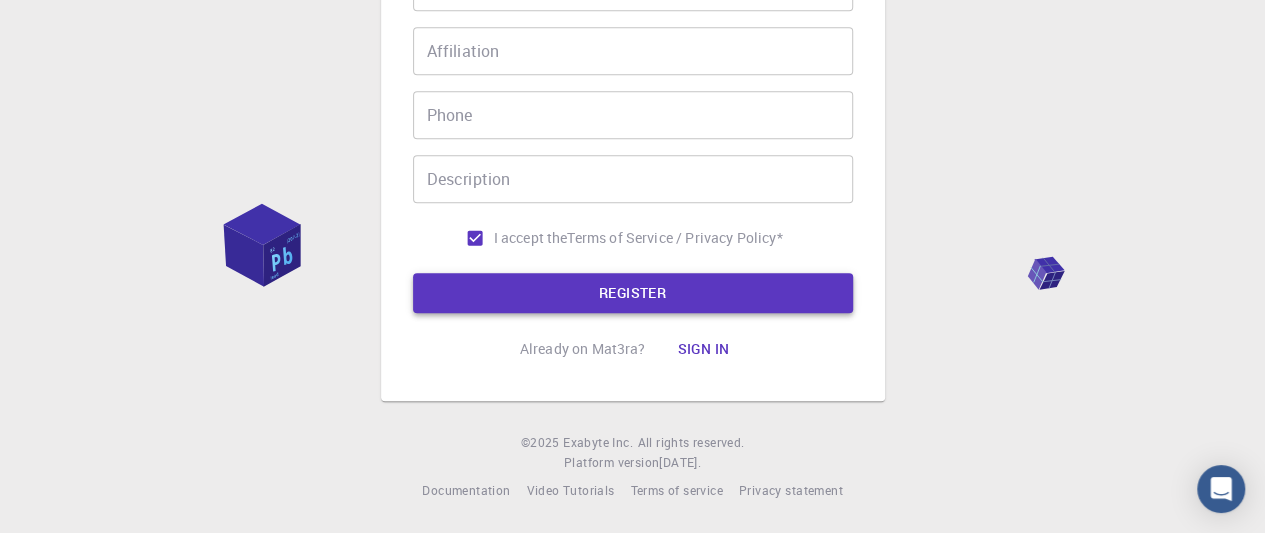 click on "REGISTER" at bounding box center [633, 293] 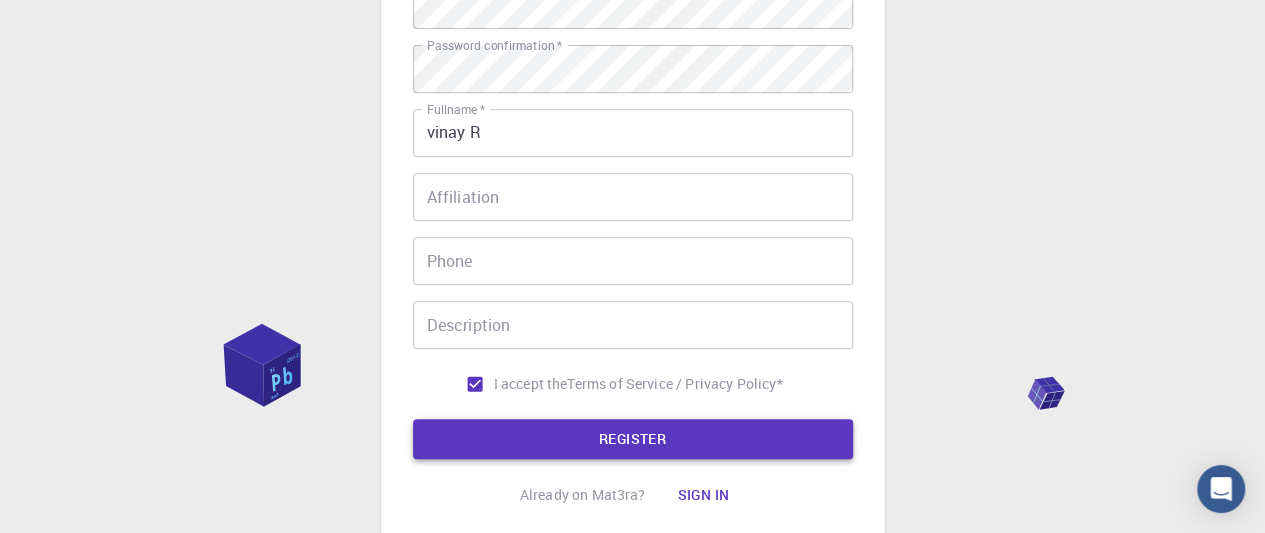 scroll, scrollTop: 237, scrollLeft: 0, axis: vertical 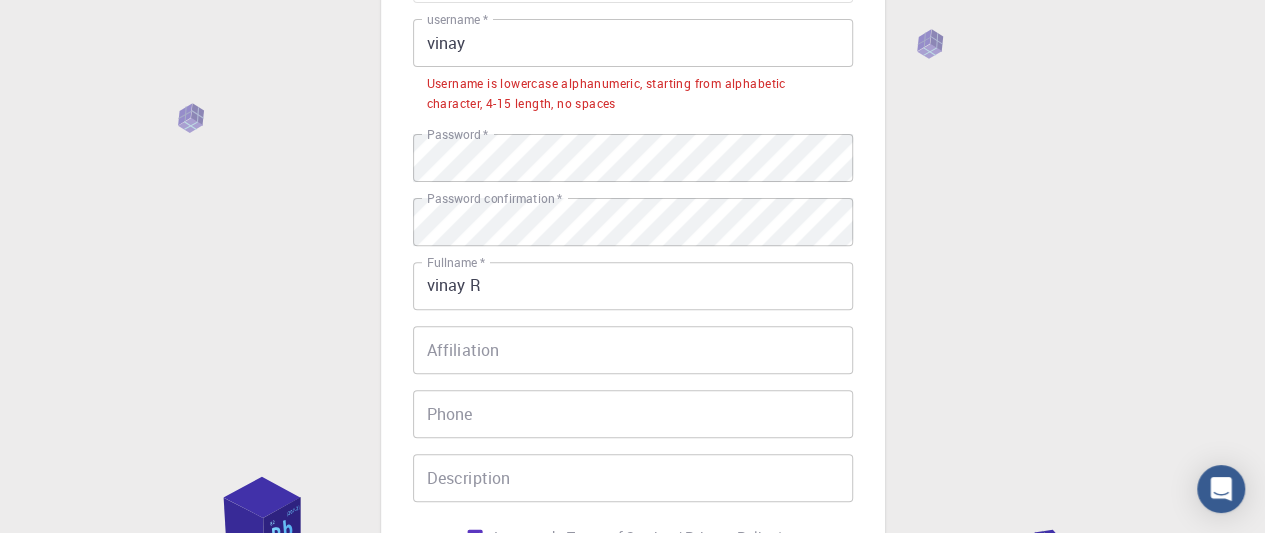 click on "vinay" at bounding box center (633, 43) 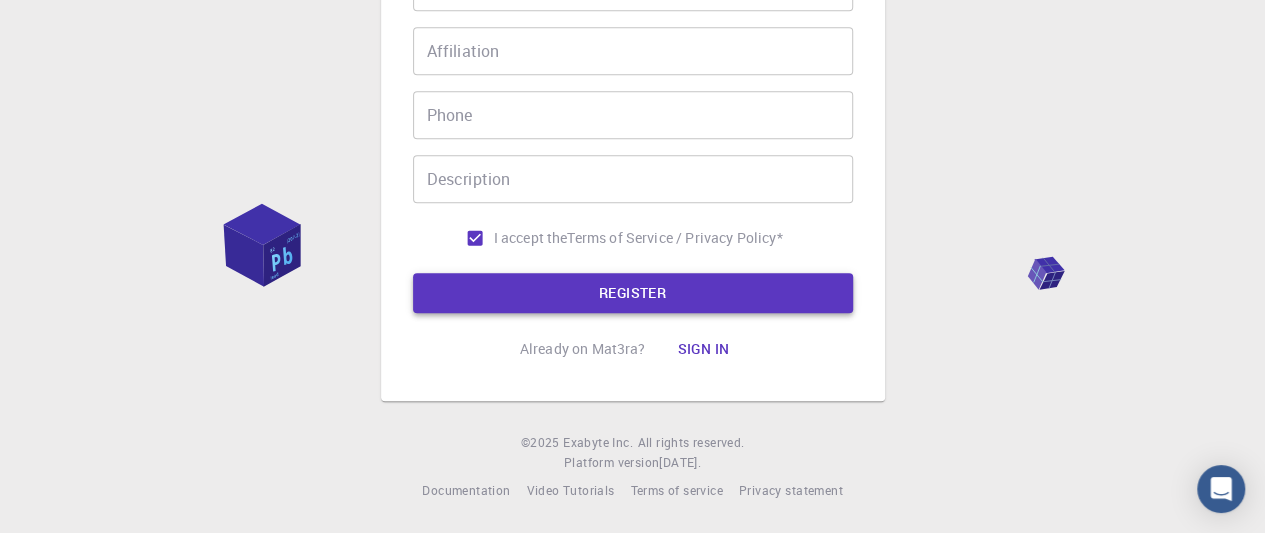 click on "REGISTER" at bounding box center (633, 293) 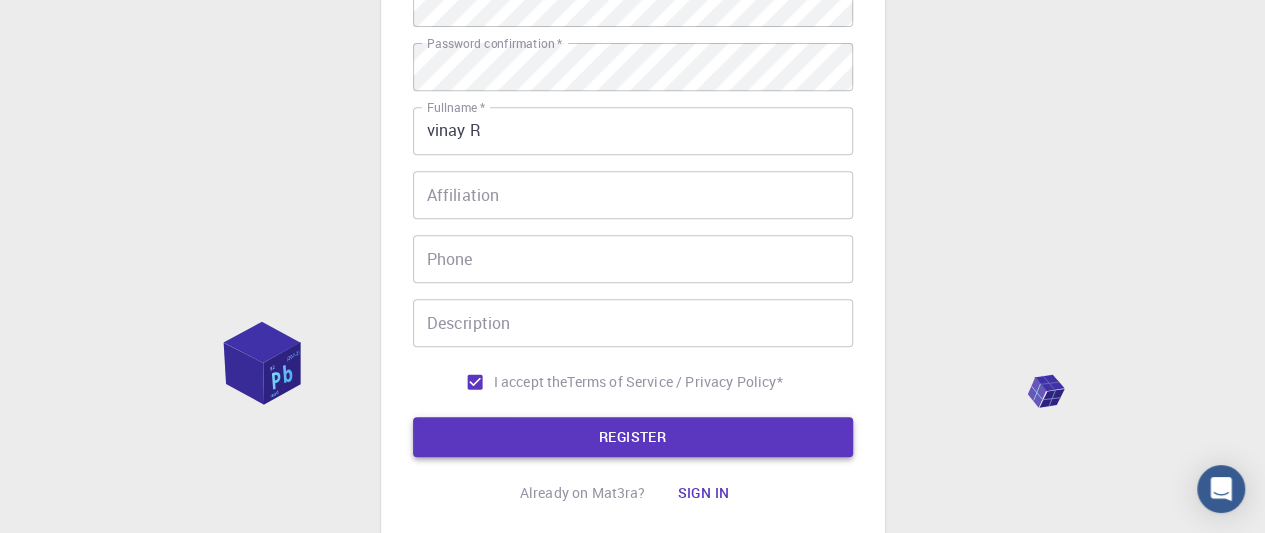 scroll, scrollTop: 237, scrollLeft: 0, axis: vertical 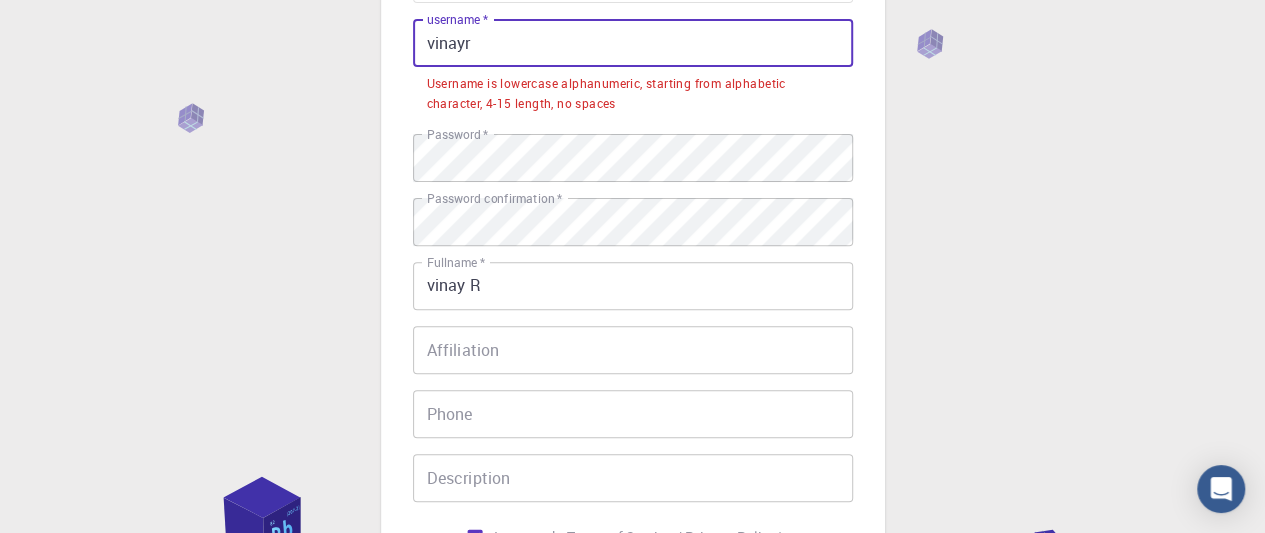 click on "vinayr" at bounding box center [633, 43] 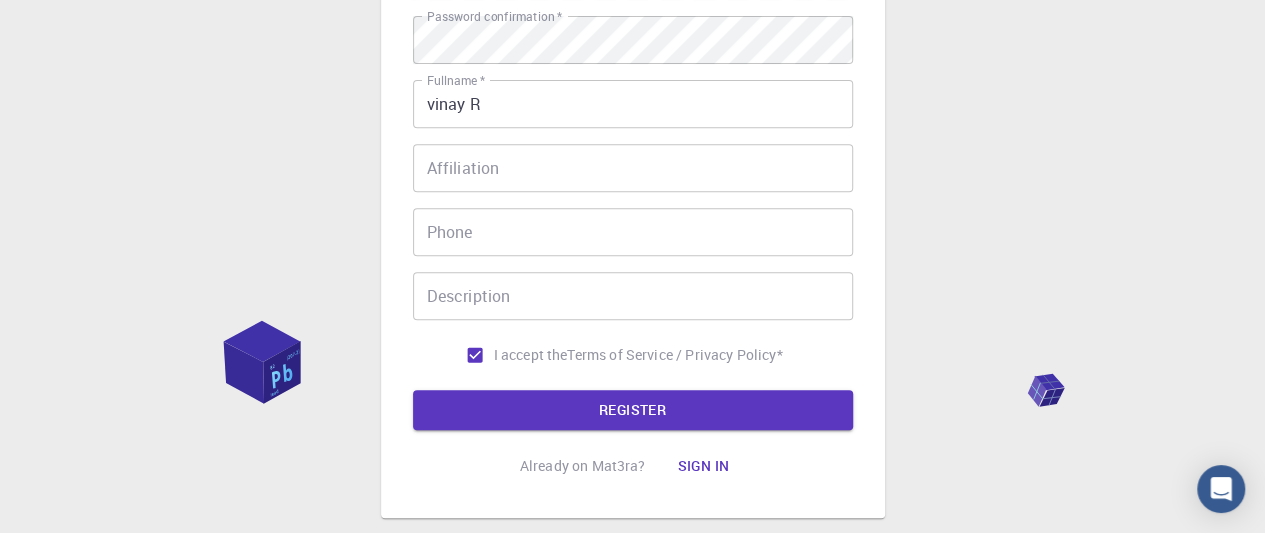 scroll, scrollTop: 437, scrollLeft: 0, axis: vertical 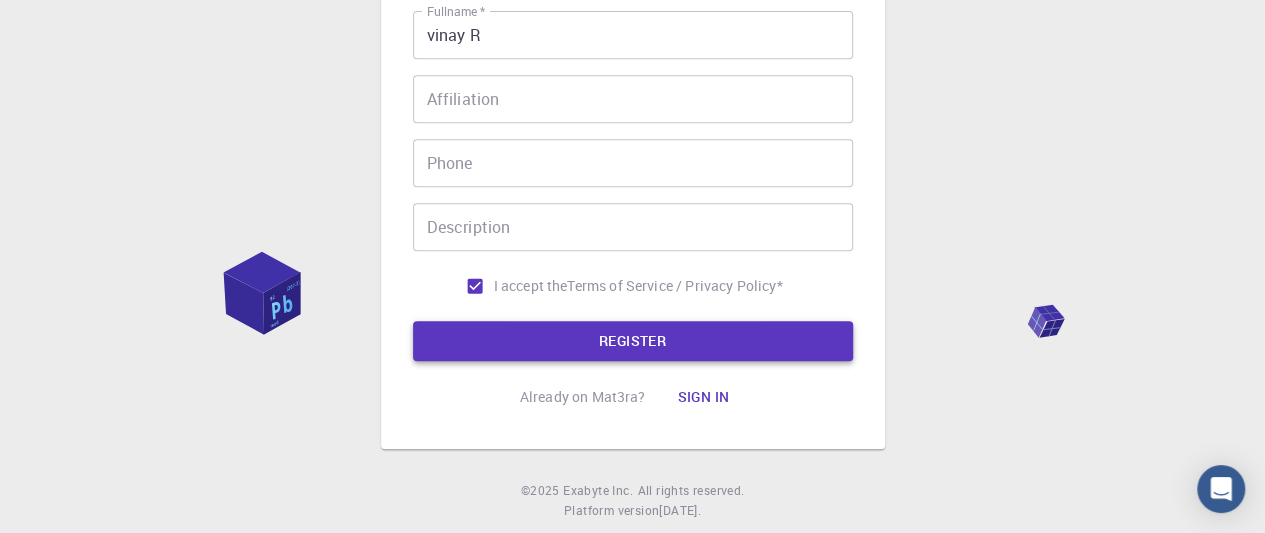 type on "vinay1995" 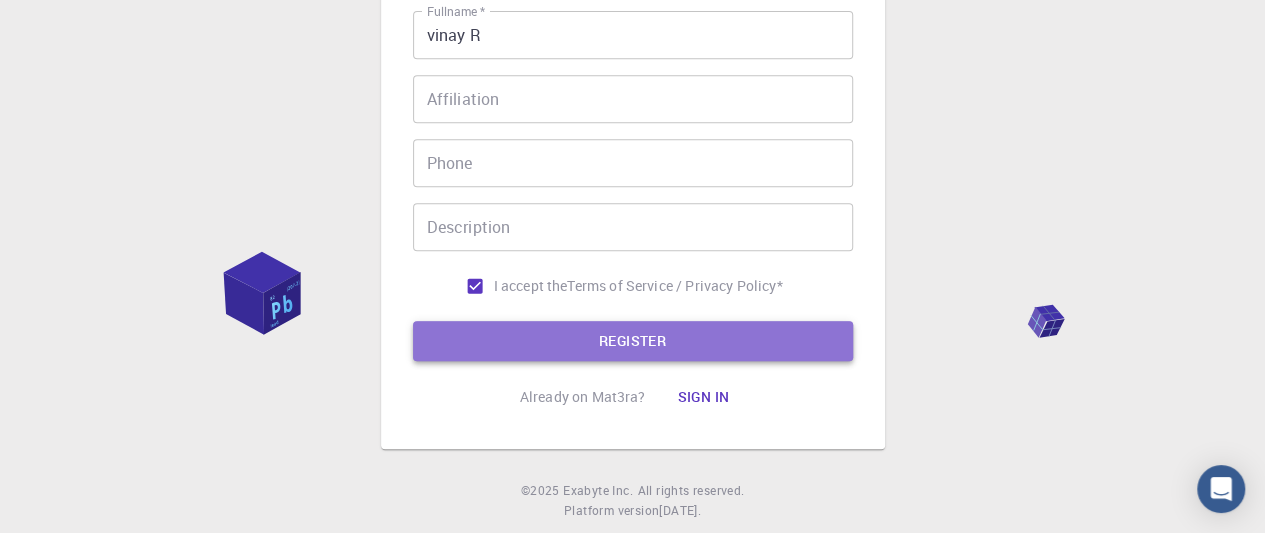 click on "REGISTER" at bounding box center (633, 341) 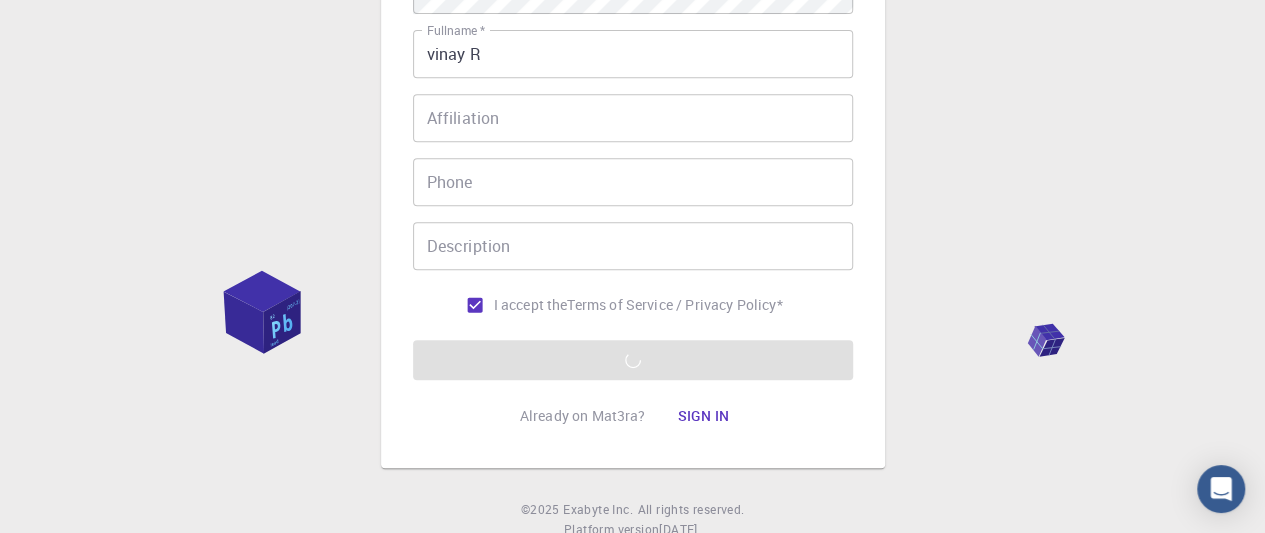 scroll, scrollTop: 386, scrollLeft: 0, axis: vertical 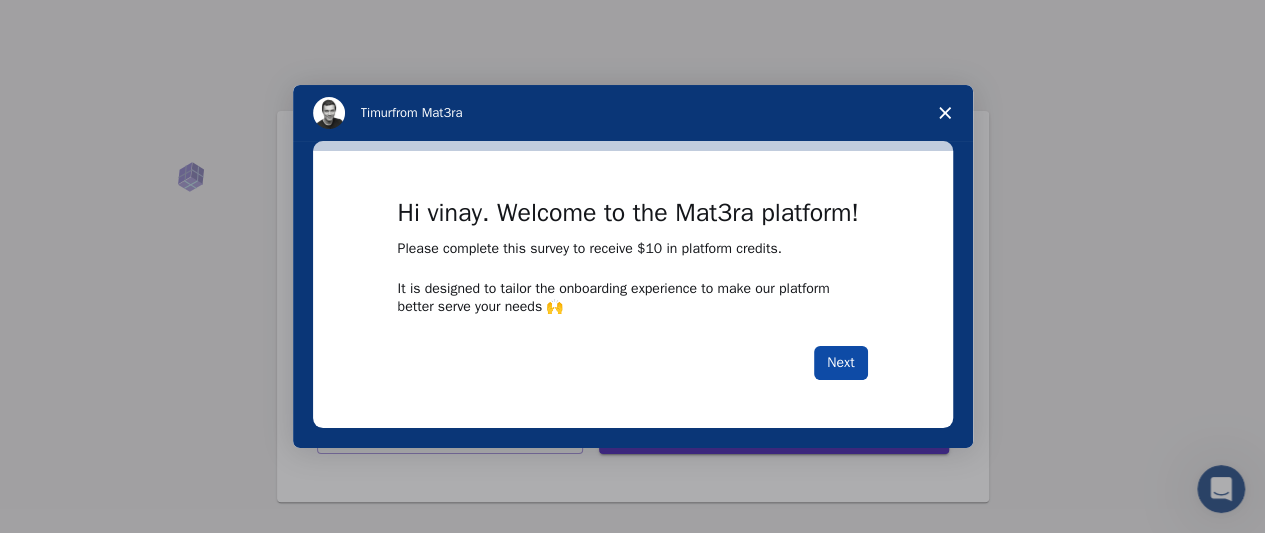 click on "Next" at bounding box center (840, 363) 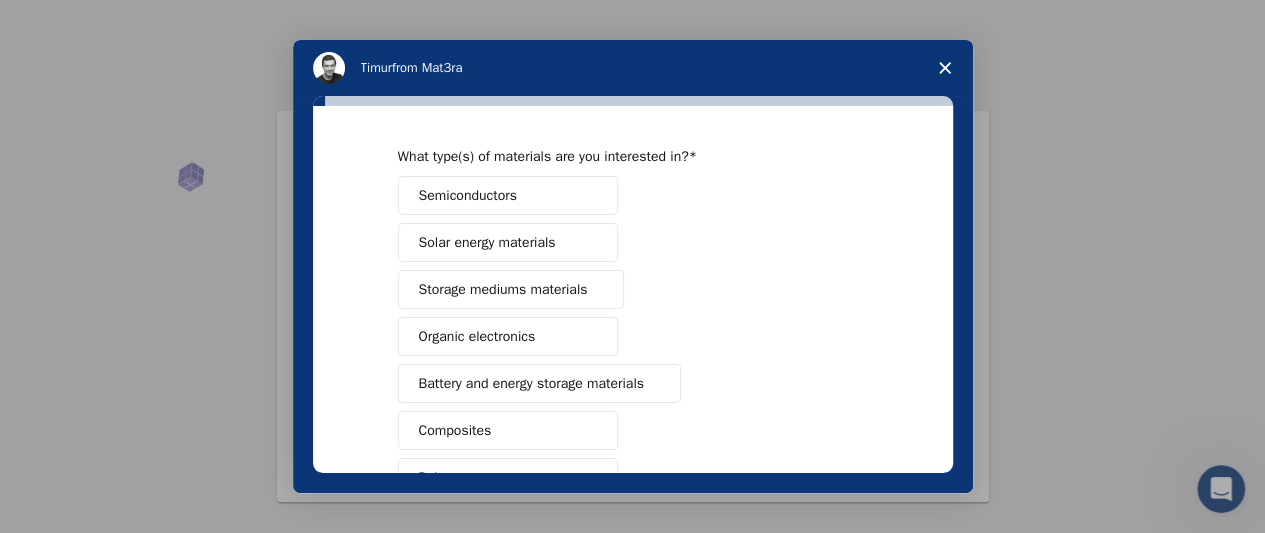 scroll, scrollTop: 0, scrollLeft: 0, axis: both 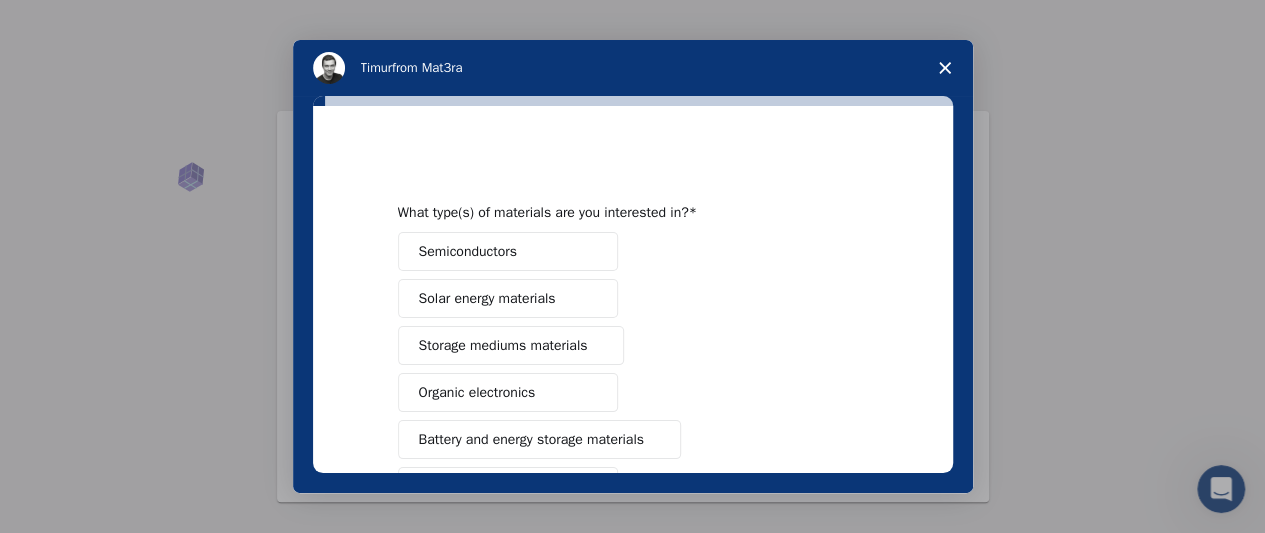 click at bounding box center [945, 68] 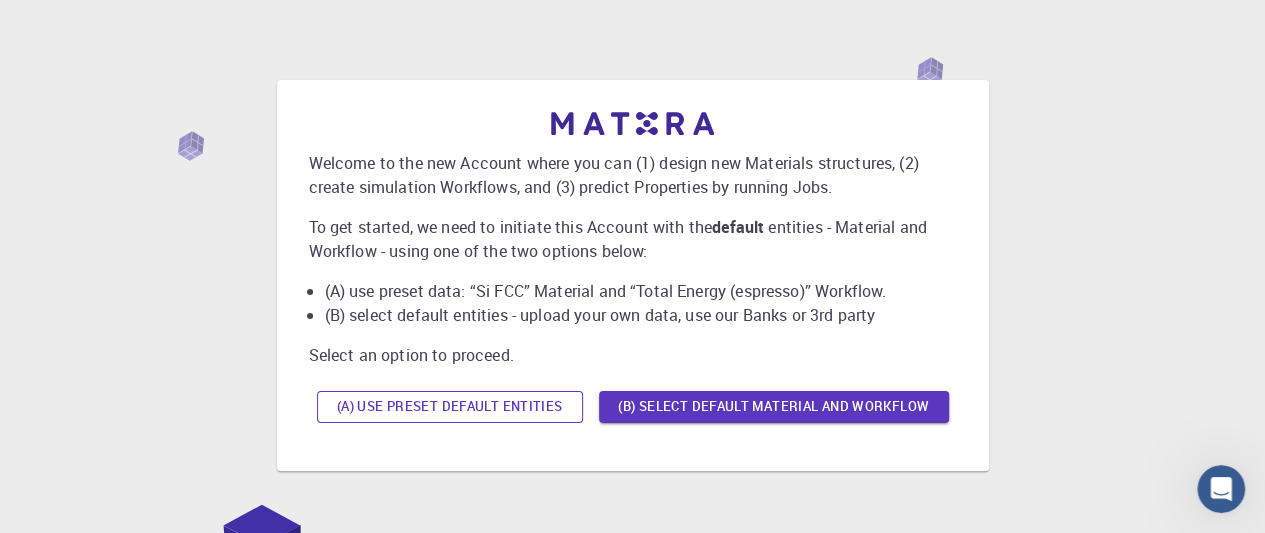 scroll, scrollTop: 0, scrollLeft: 0, axis: both 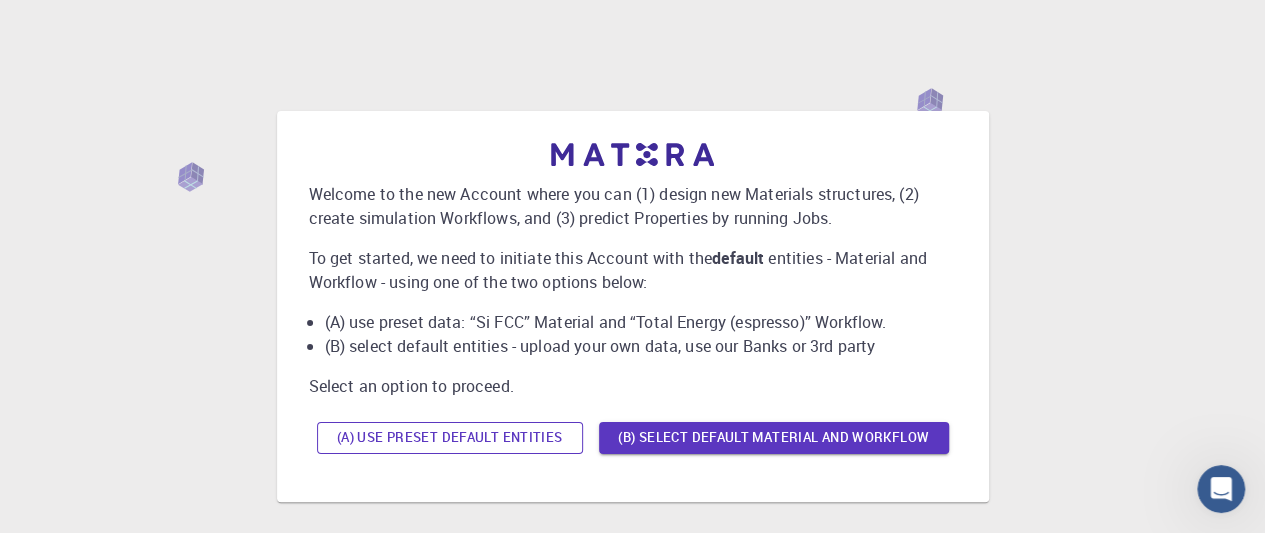 click on "(A) Use preset default entities" at bounding box center [450, 438] 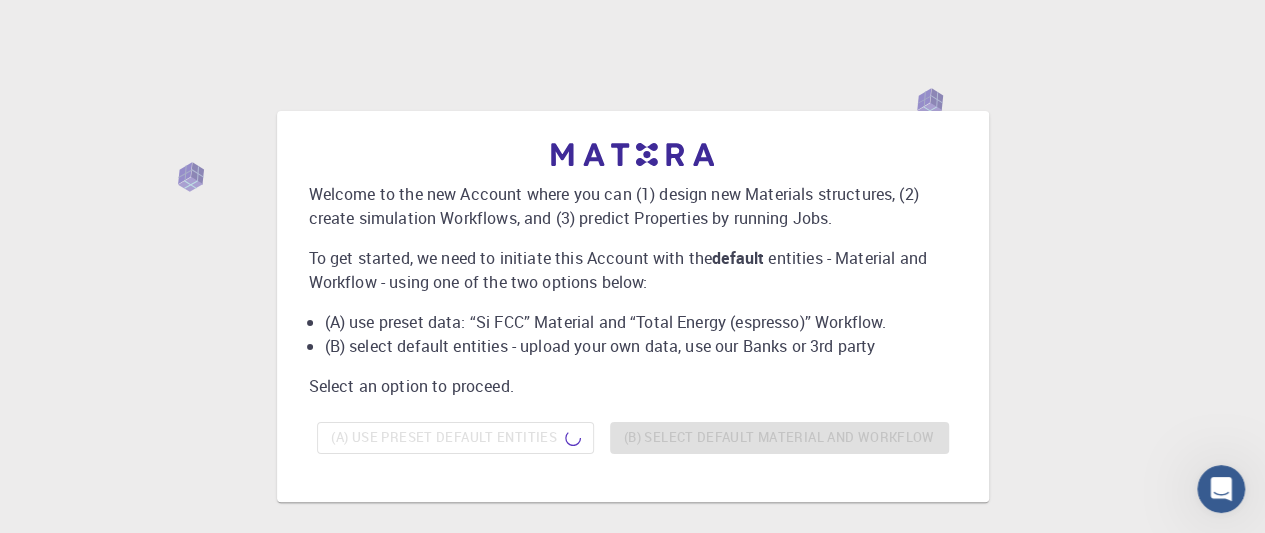 click on "(A) Use preset default entities (B) Select default material and workflow" at bounding box center [633, 438] 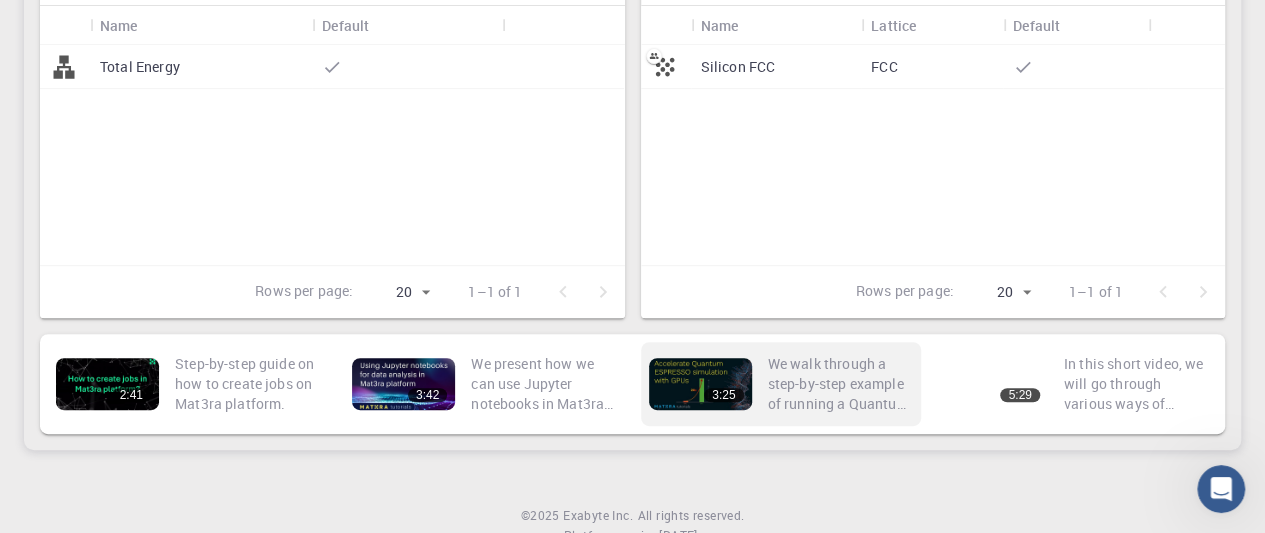 scroll, scrollTop: 224, scrollLeft: 0, axis: vertical 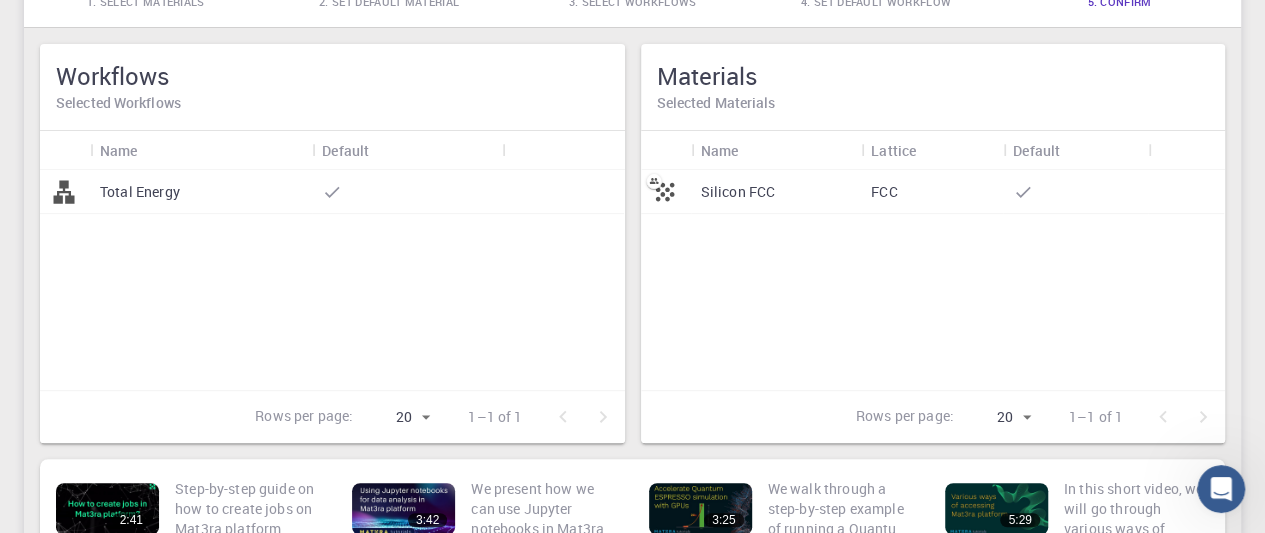 drag, startPoint x: 772, startPoint y: 263, endPoint x: 701, endPoint y: 276, distance: 72.18033 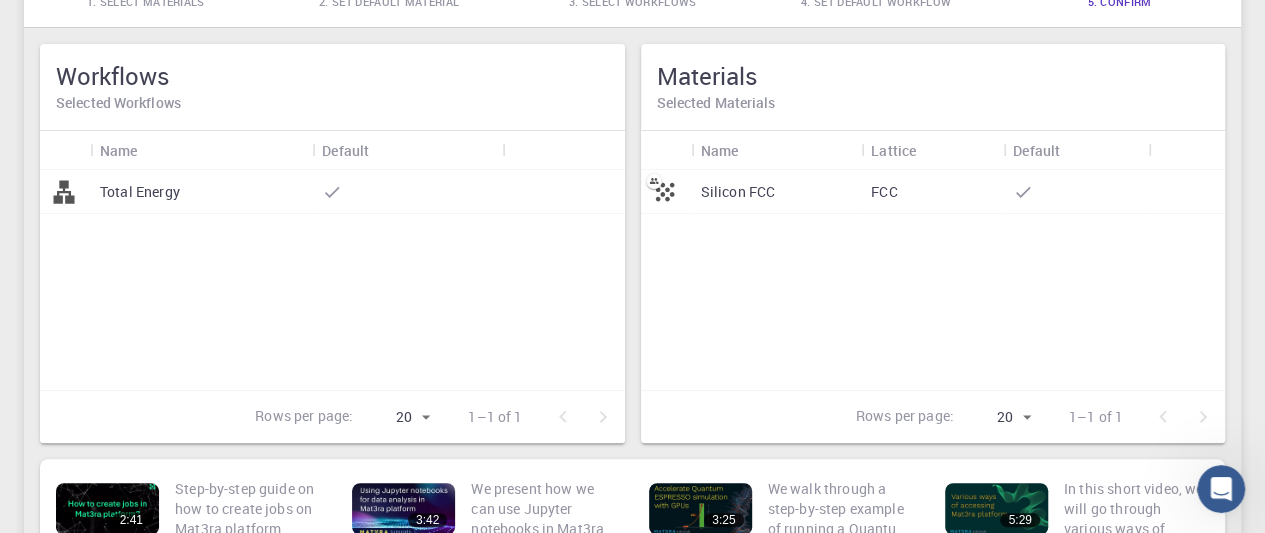 click on "Total Energy" at bounding box center [332, 280] 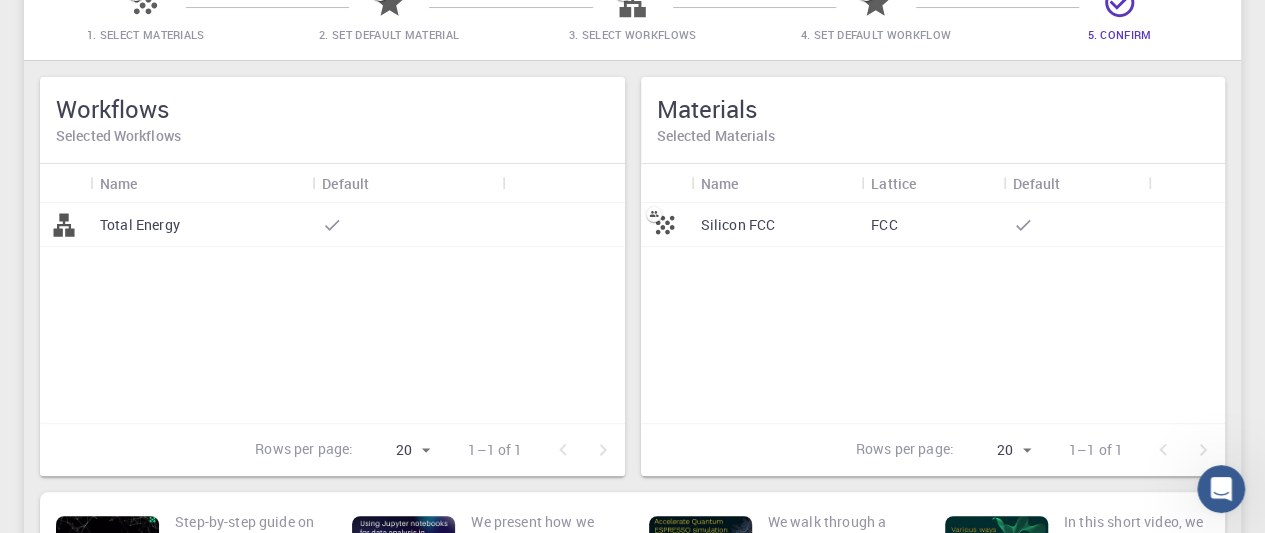 scroll, scrollTop: 200, scrollLeft: 0, axis: vertical 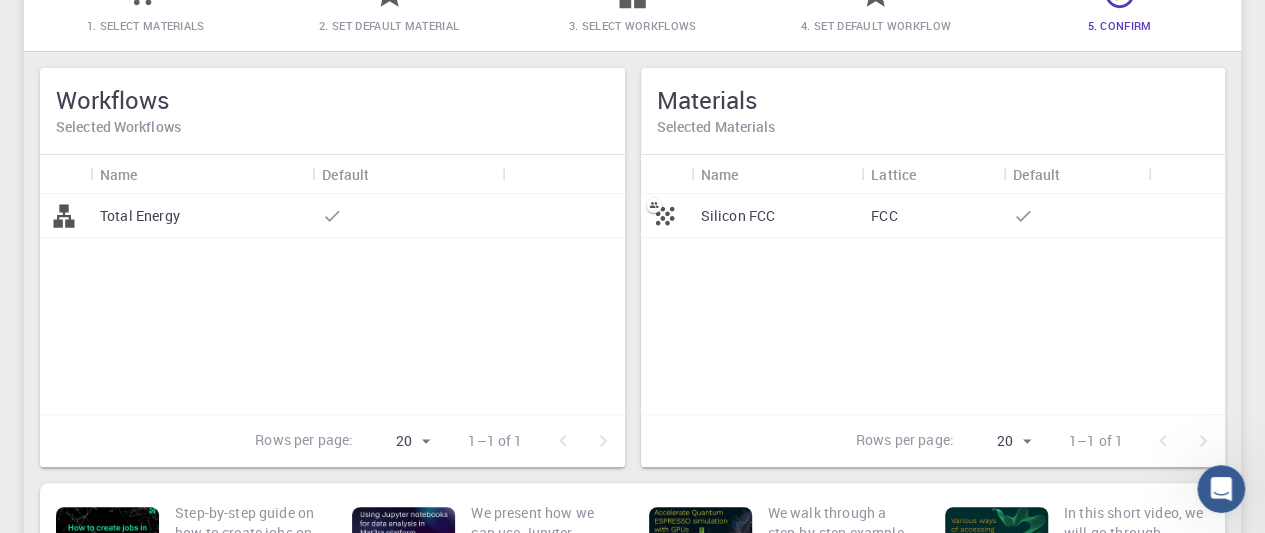 drag, startPoint x: 309, startPoint y: 292, endPoint x: 183, endPoint y: 293, distance: 126.00397 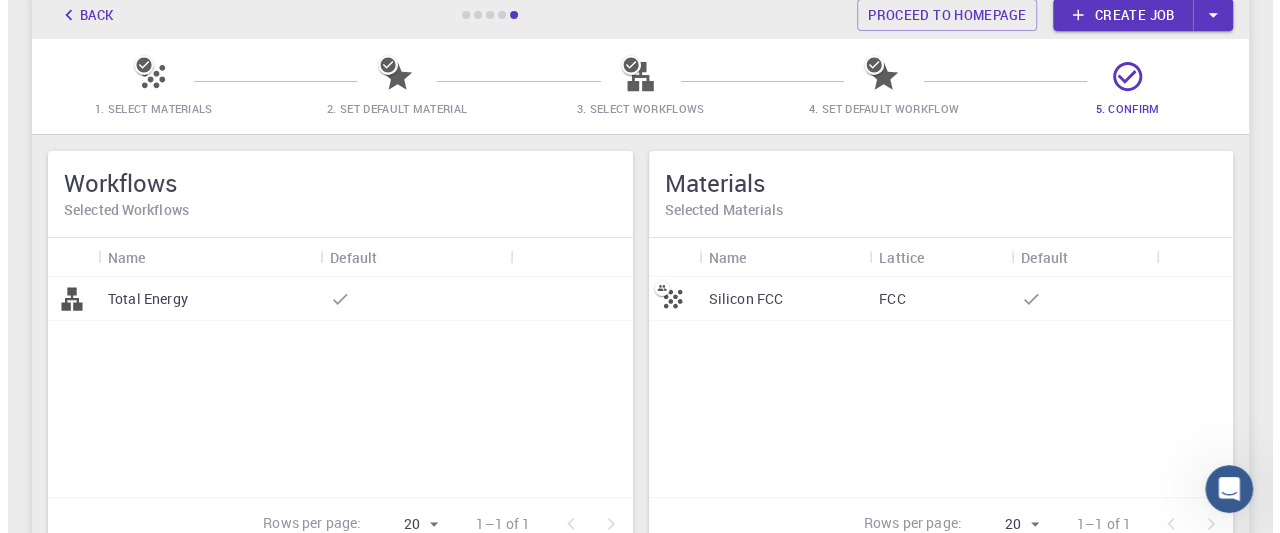 scroll, scrollTop: 0, scrollLeft: 0, axis: both 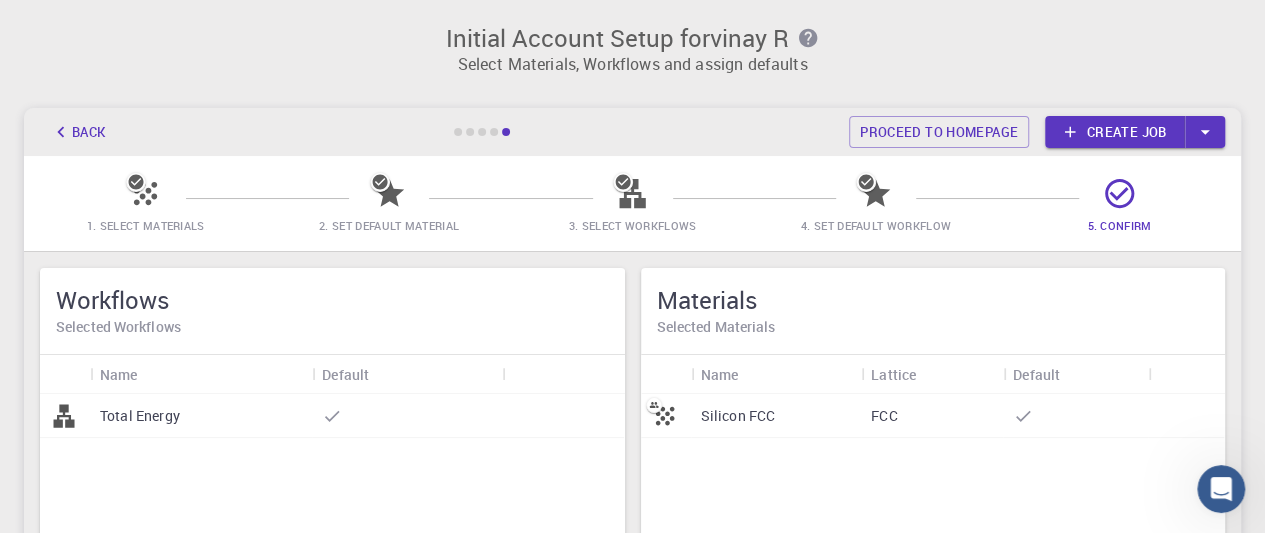 click on "Create job" at bounding box center [1115, 132] 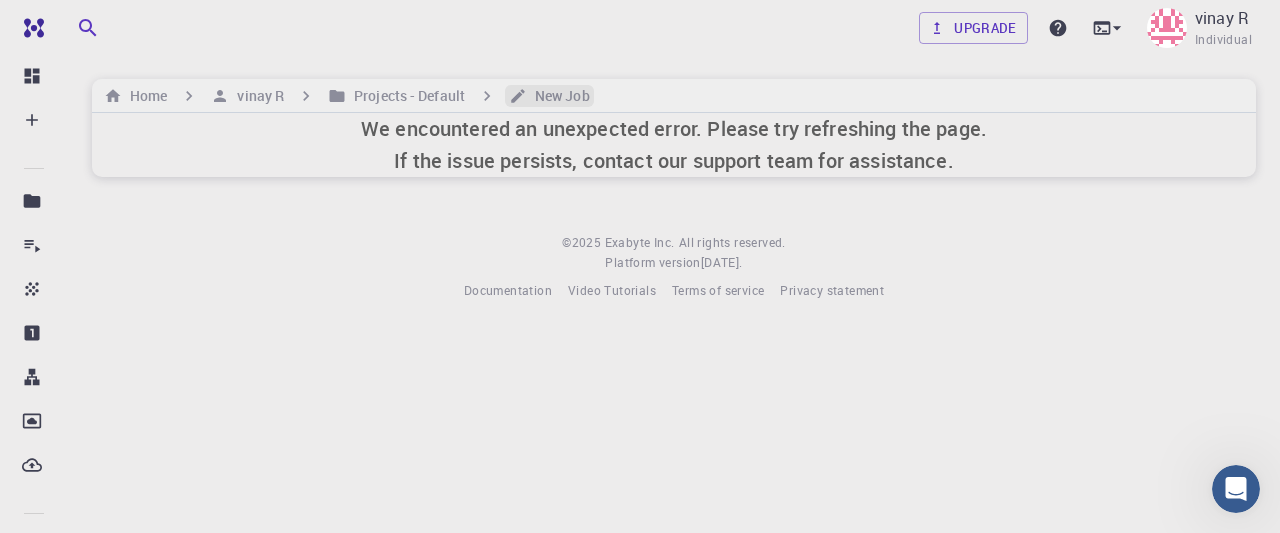 click on "New Job" at bounding box center [558, 96] 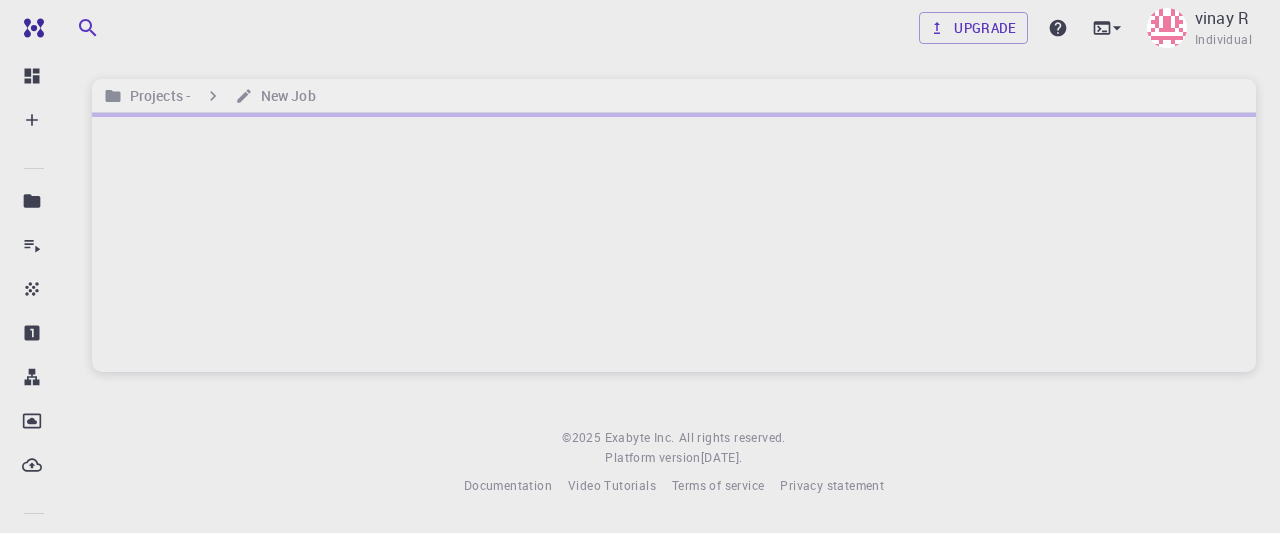 scroll, scrollTop: 0, scrollLeft: 0, axis: both 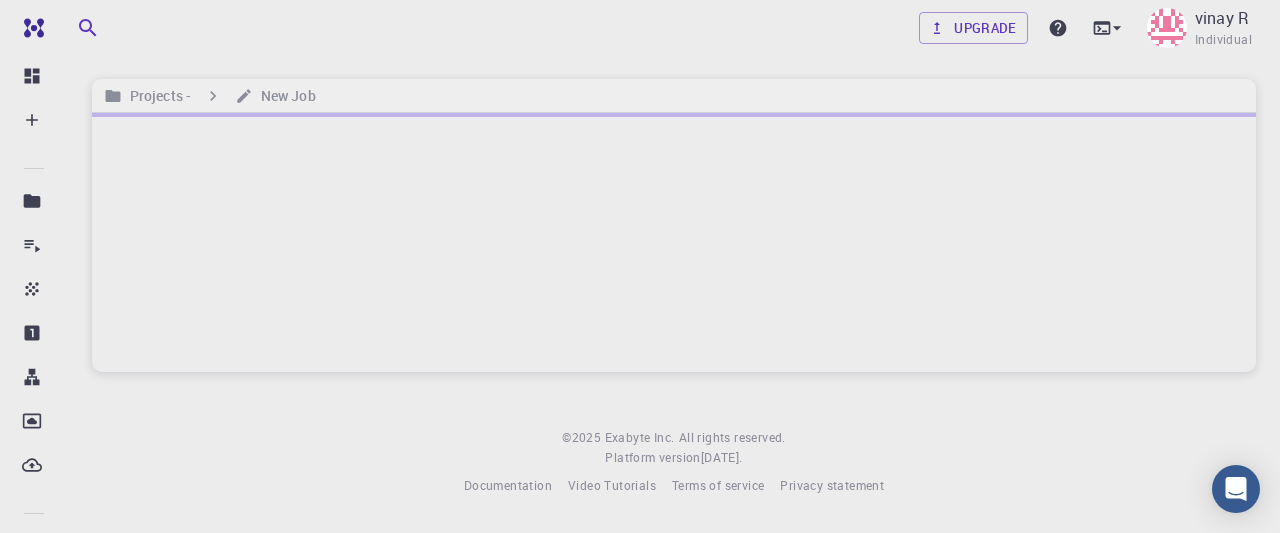 drag, startPoint x: 560, startPoint y: 163, endPoint x: 503, endPoint y: 227, distance: 85.70297 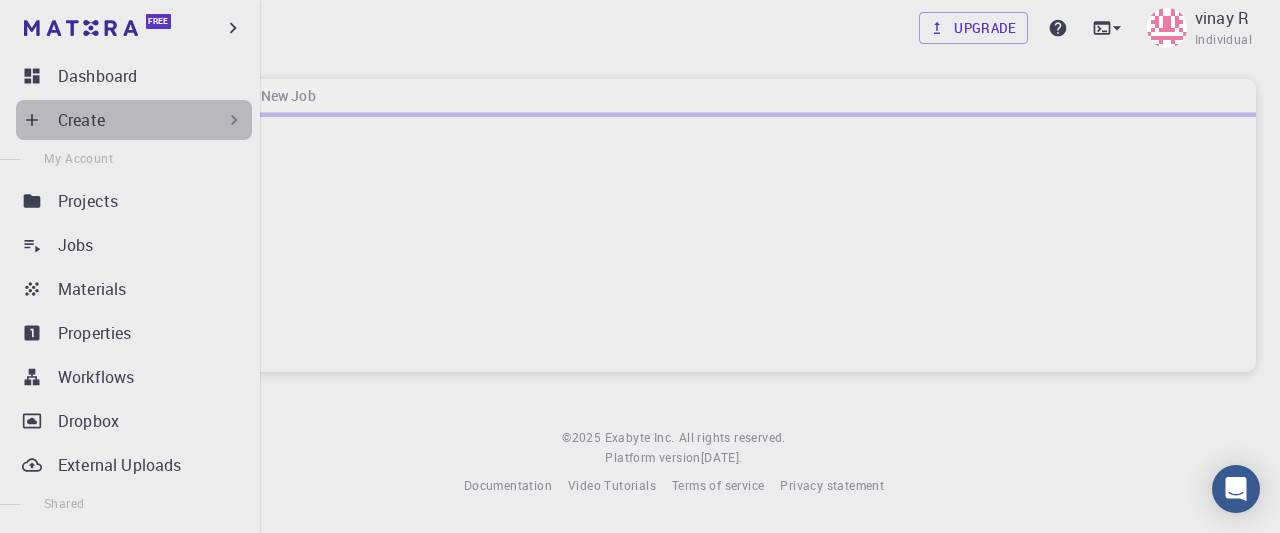 click on "Create" at bounding box center (151, 120) 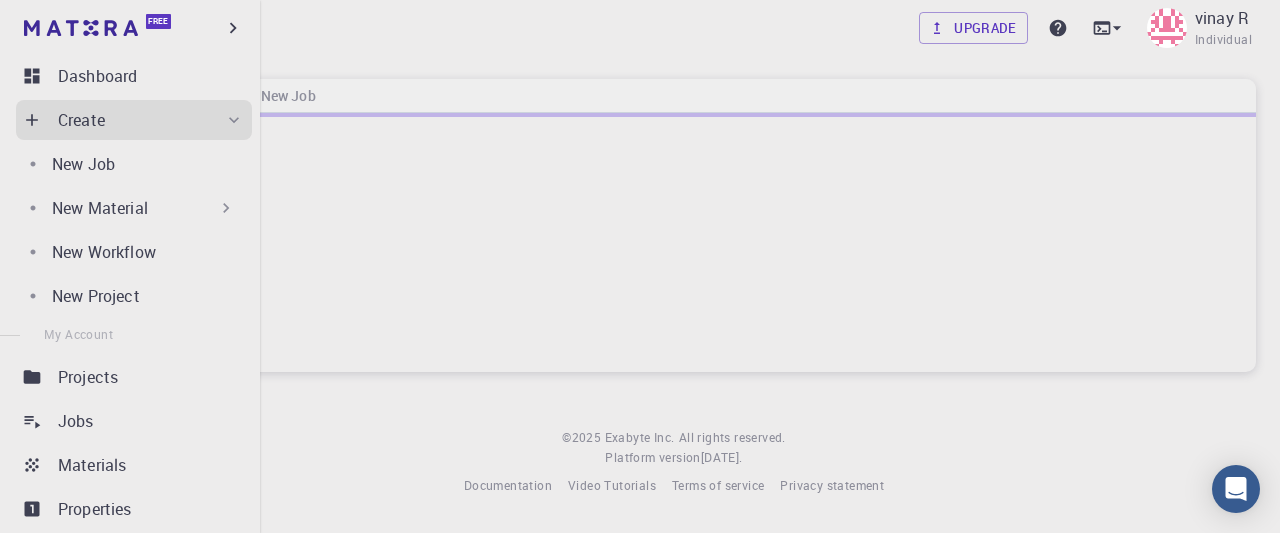 click on "Create" at bounding box center (151, 120) 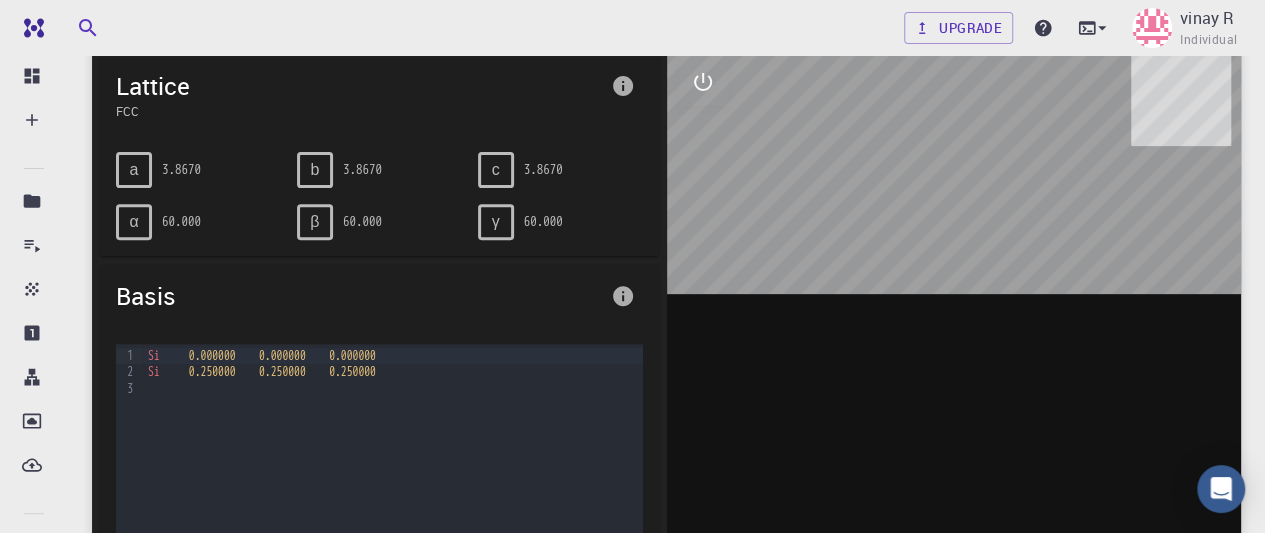 scroll, scrollTop: 400, scrollLeft: 0, axis: vertical 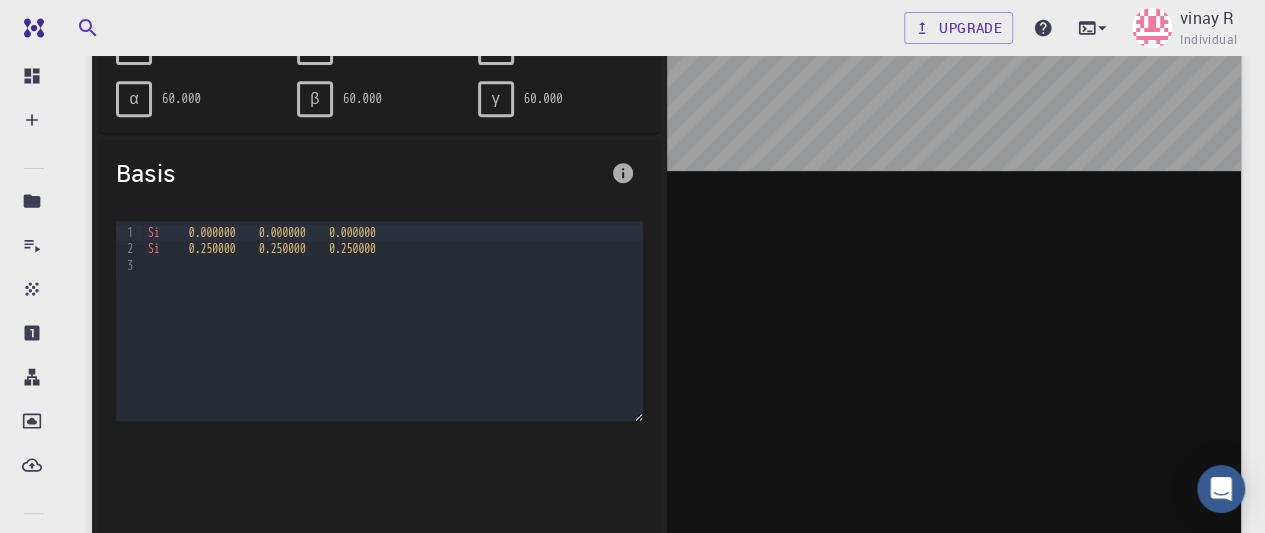 drag, startPoint x: 745, startPoint y: 285, endPoint x: 754, endPoint y: 274, distance: 14.21267 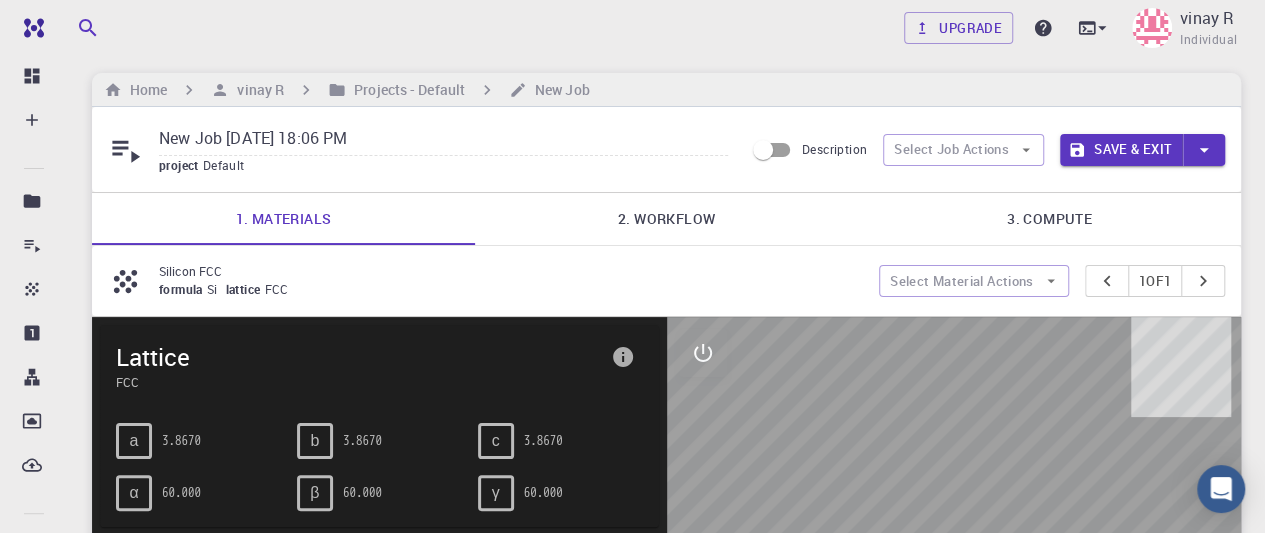 scroll, scrollTop: 0, scrollLeft: 0, axis: both 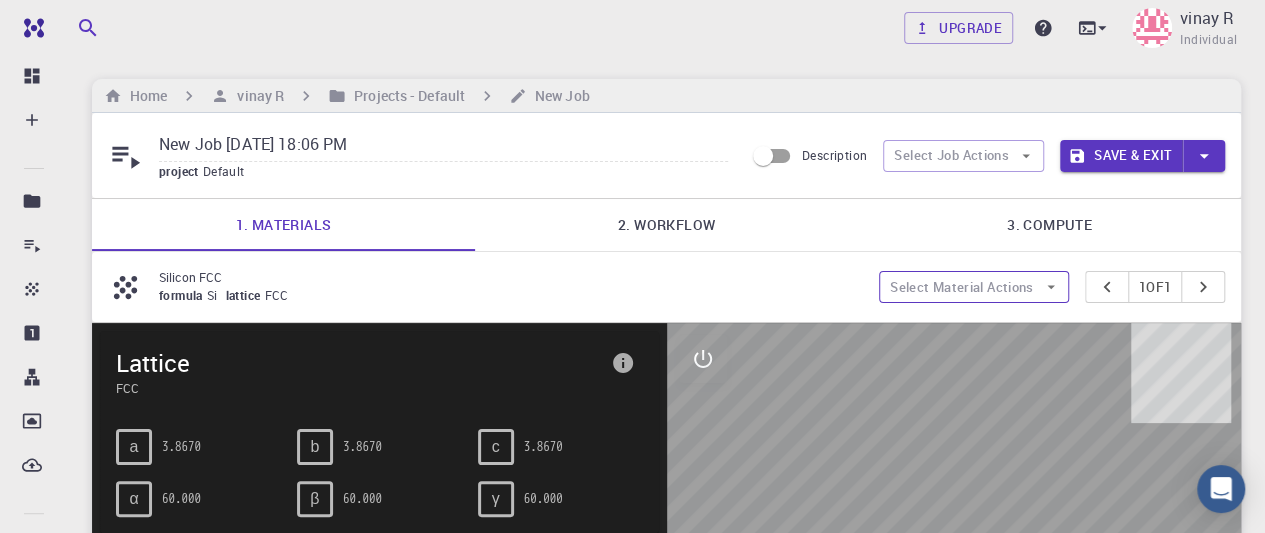 click on "Select Material Actions" at bounding box center (974, 287) 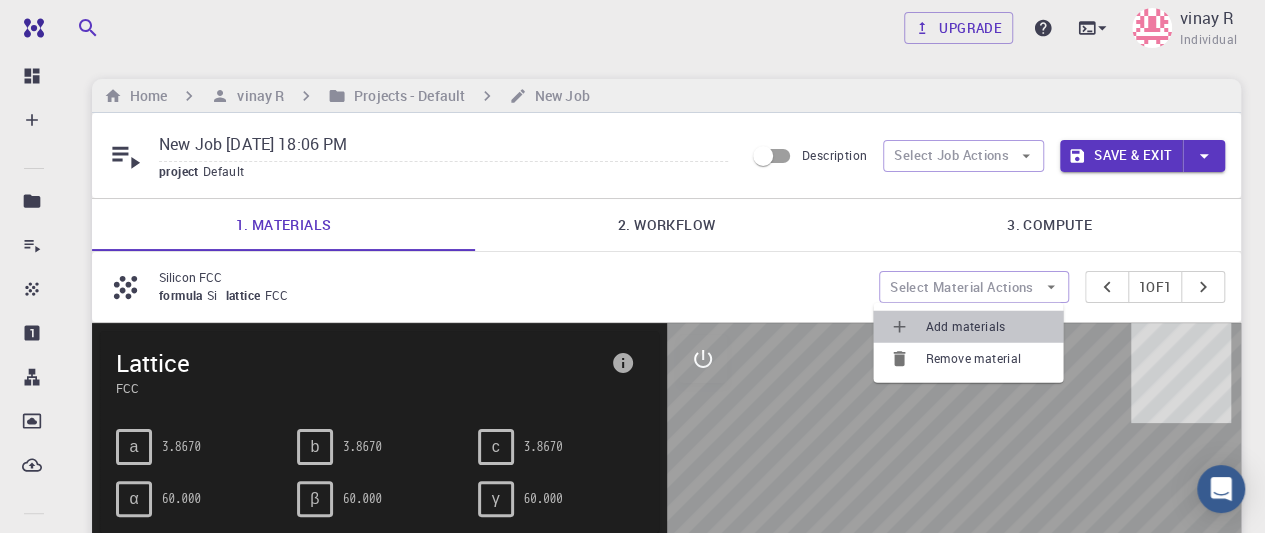 click on "Add materials" at bounding box center (986, 327) 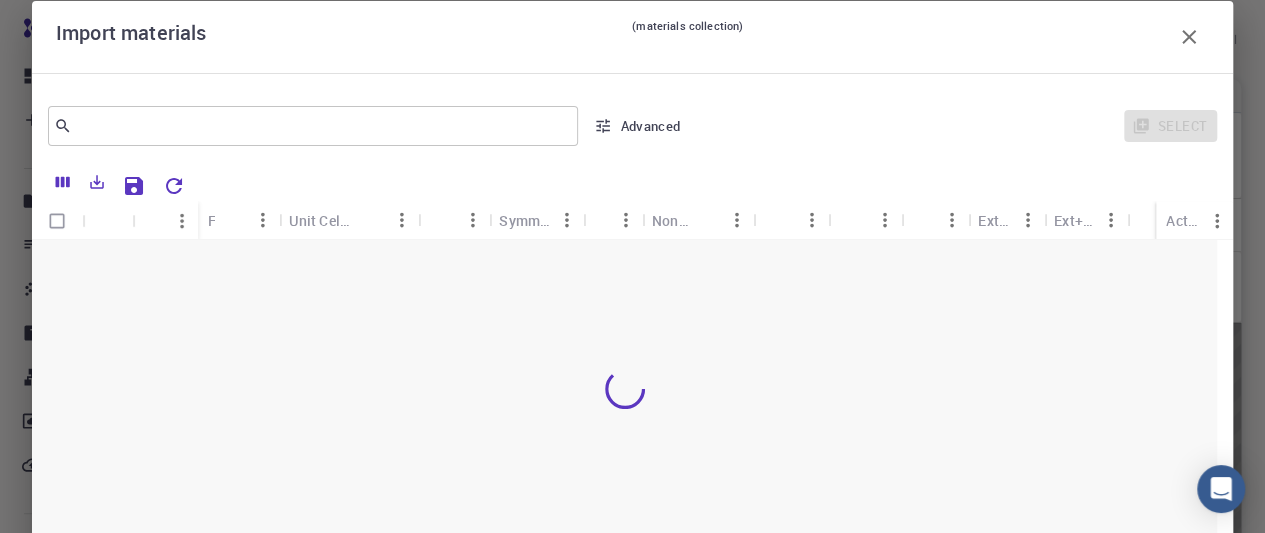 scroll, scrollTop: 0, scrollLeft: 0, axis: both 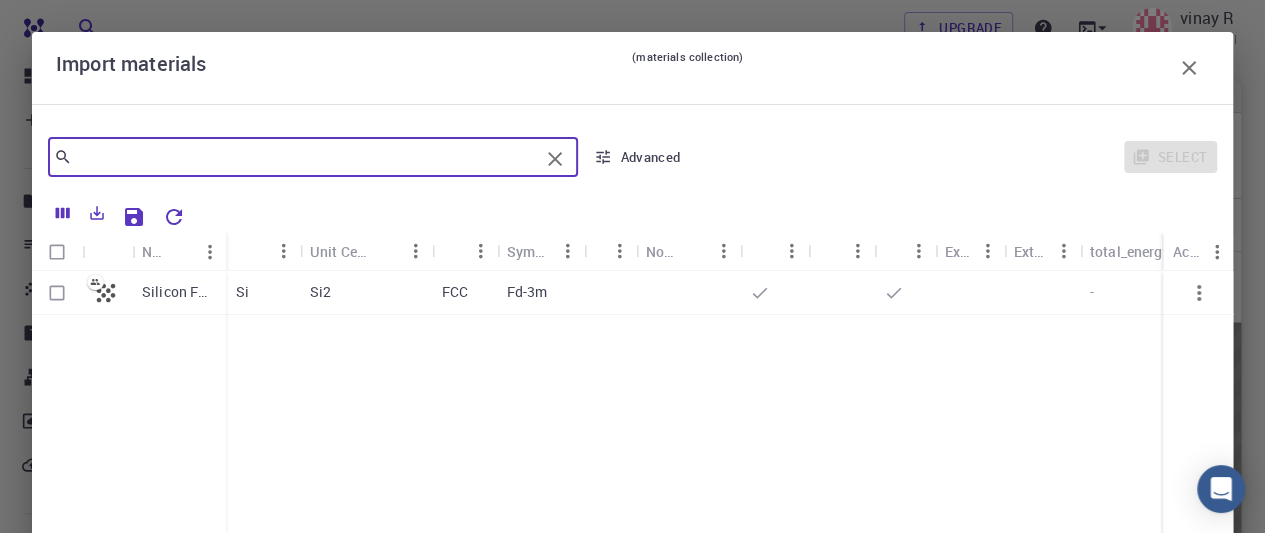click at bounding box center [305, 157] 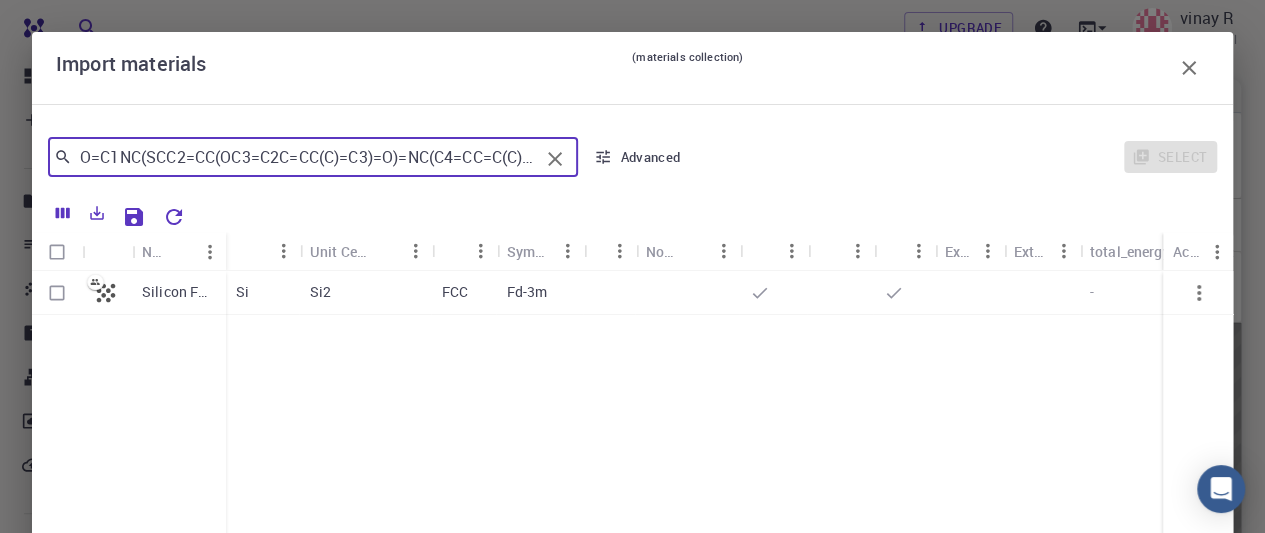 scroll, scrollTop: 0, scrollLeft: 105, axis: horizontal 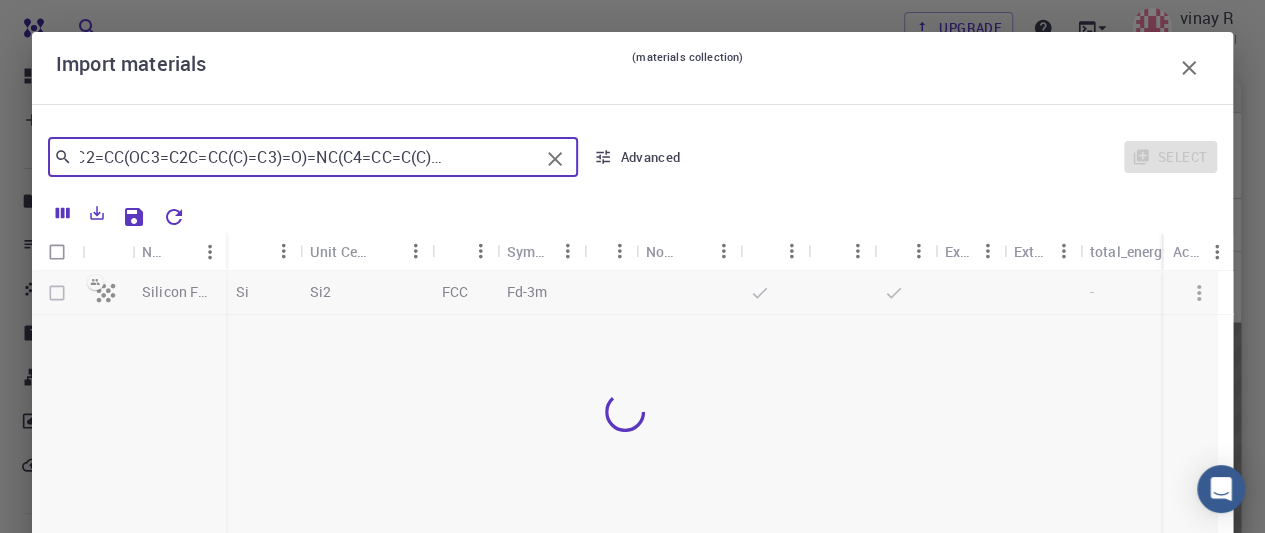 type on "O=C1NC(SCC2=CC(OC3=C2C=CC(C)=C3)=O)=NC(C4=CC=C(C)C=C4)=C1C#N" 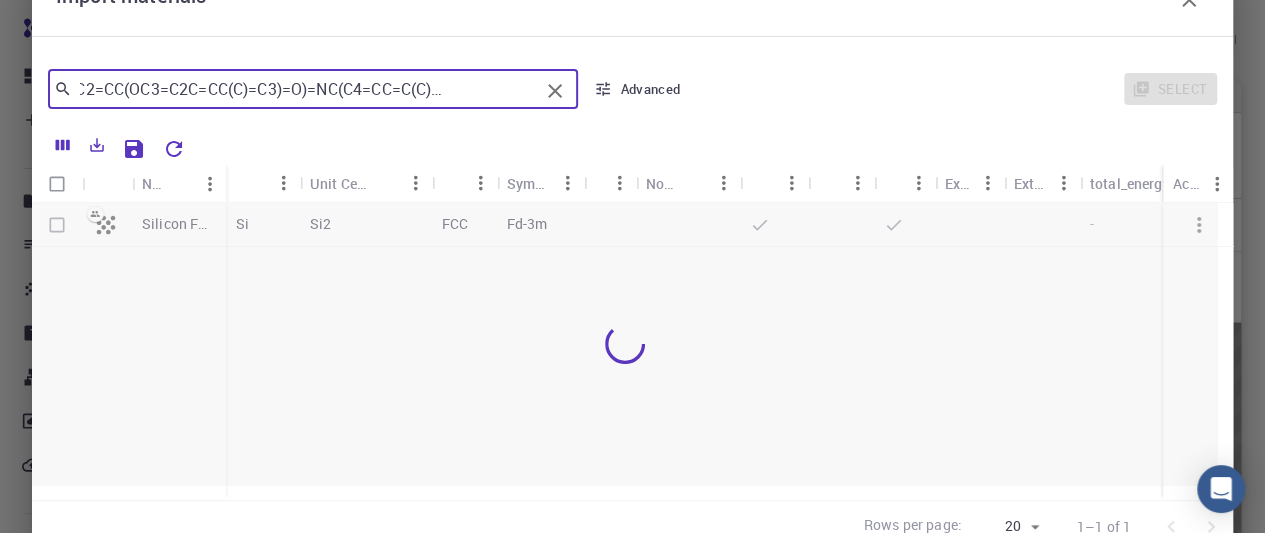 scroll, scrollTop: 136, scrollLeft: 0, axis: vertical 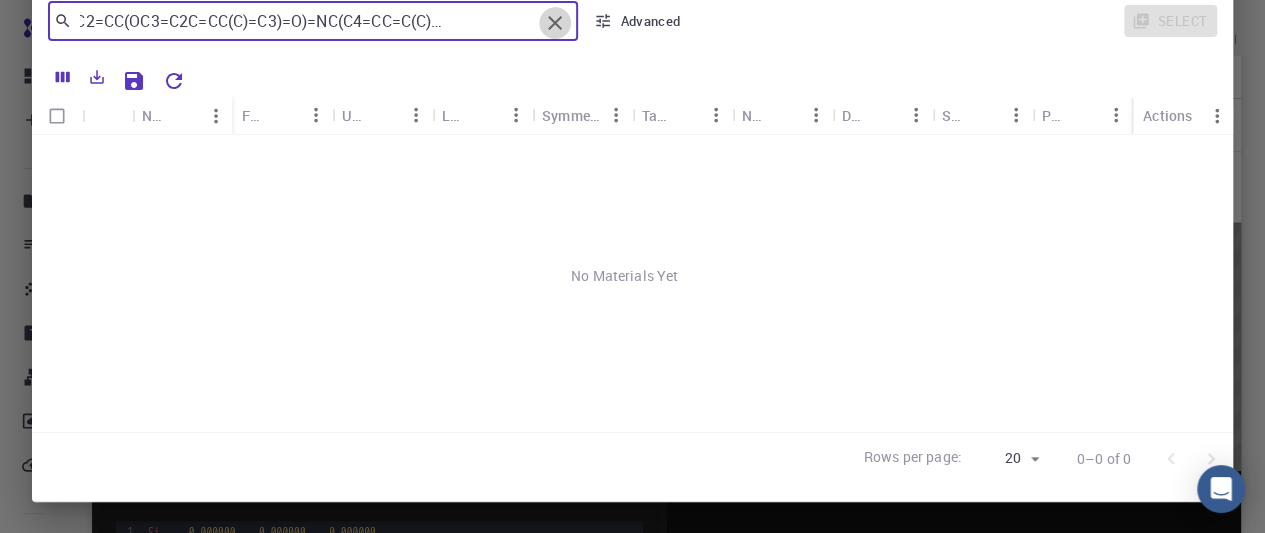 click 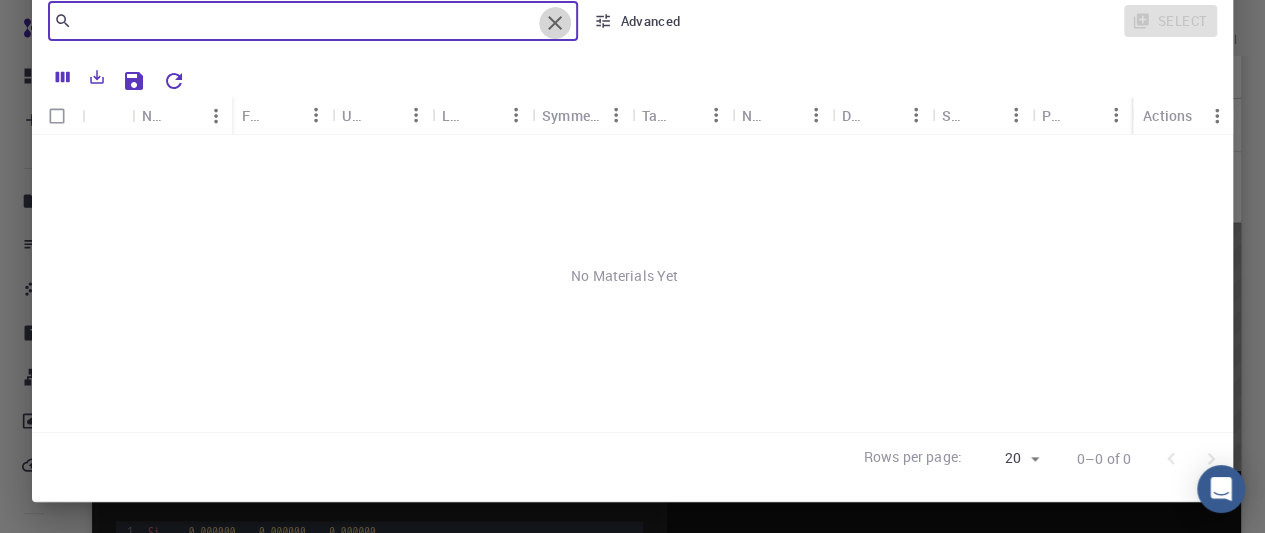 click 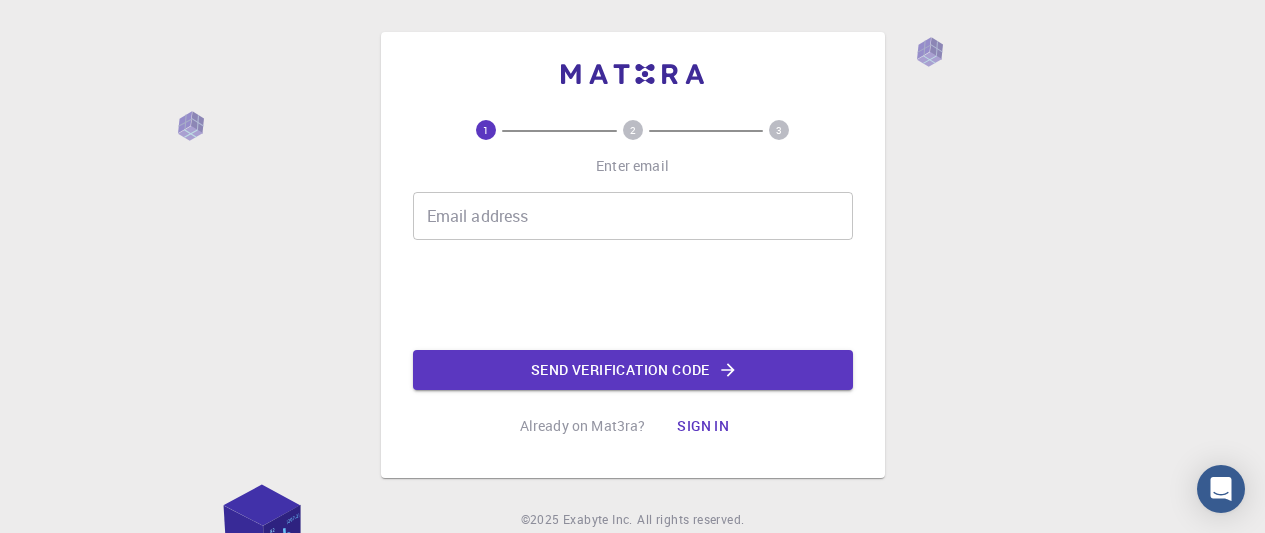 scroll, scrollTop: 0, scrollLeft: 0, axis: both 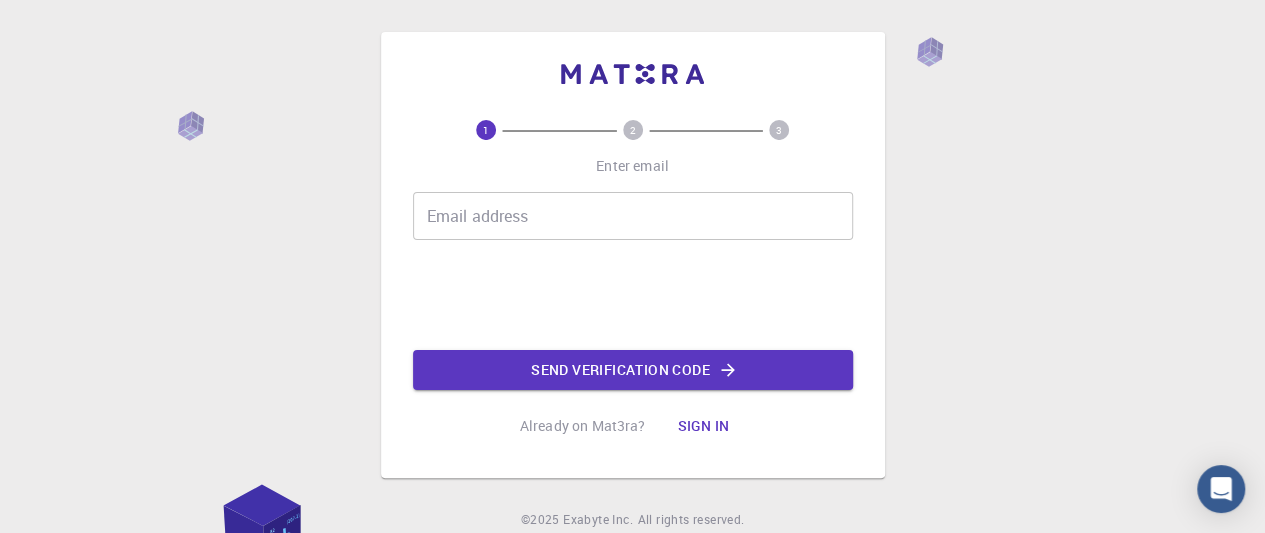 click on "Email address" at bounding box center [633, 216] 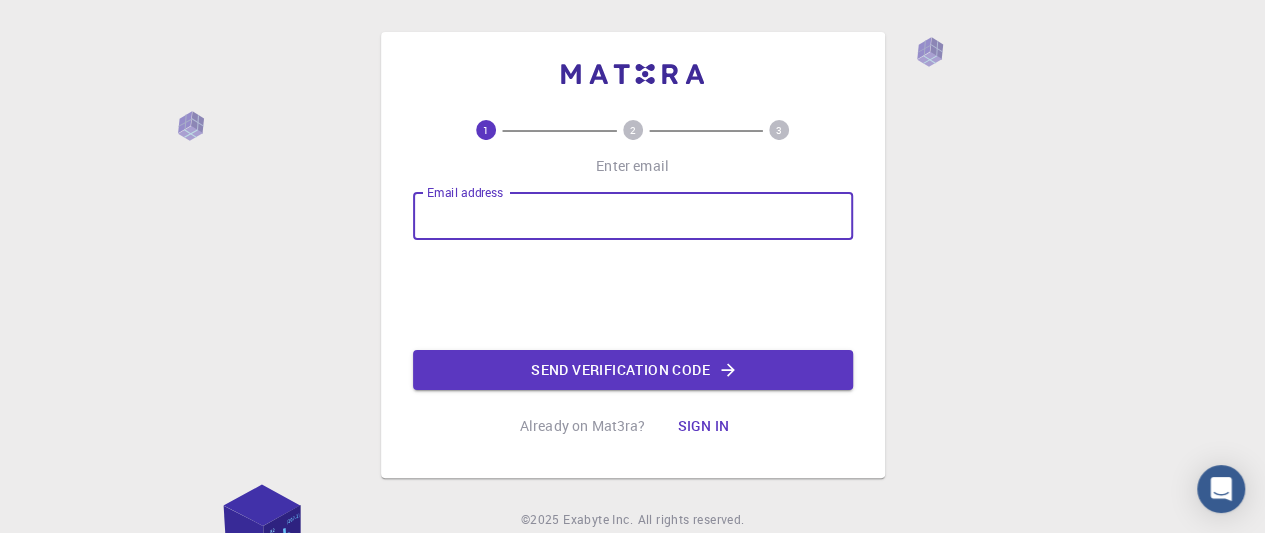 type on "sjmcpvinay@gmail.com" 